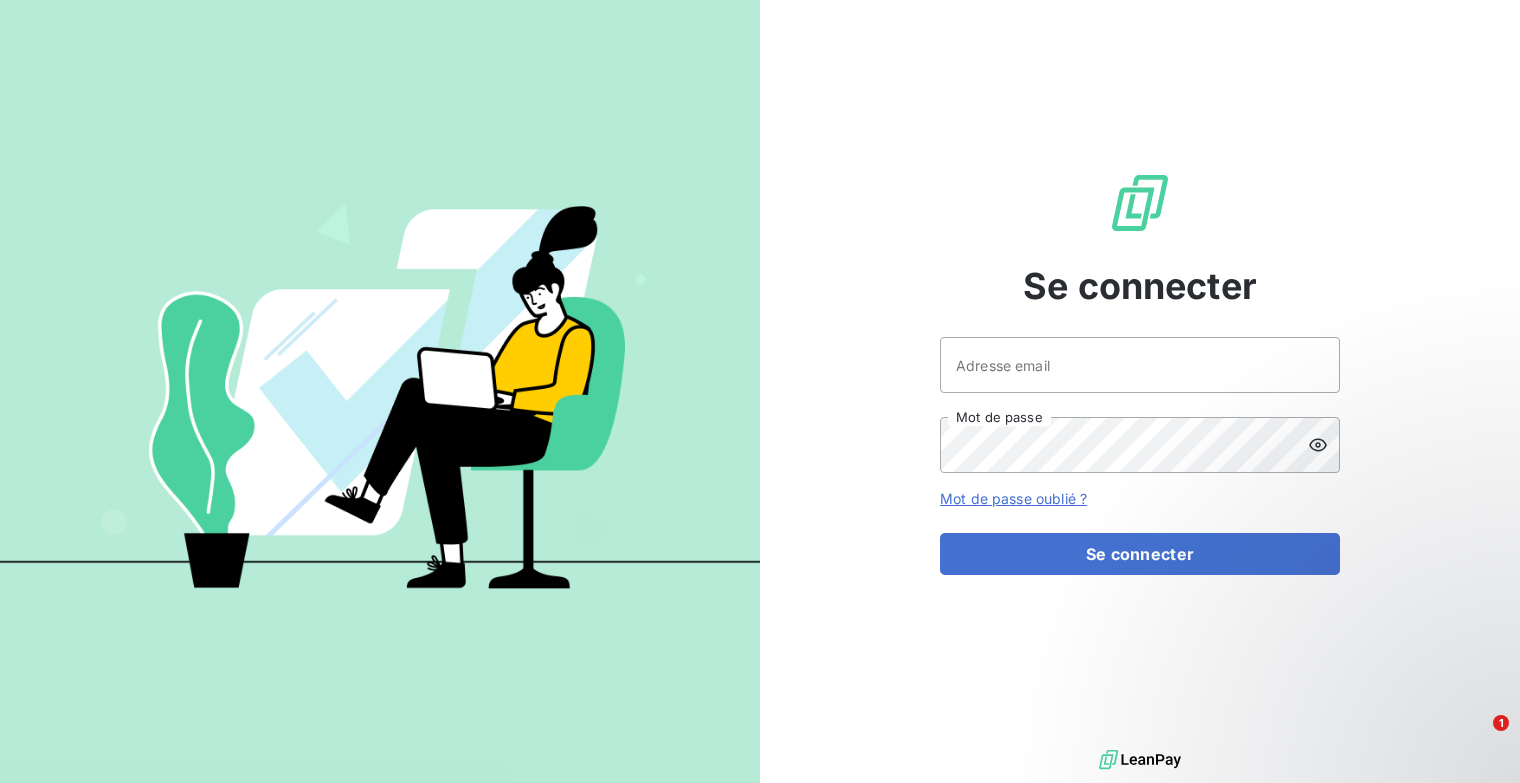 scroll, scrollTop: 0, scrollLeft: 0, axis: both 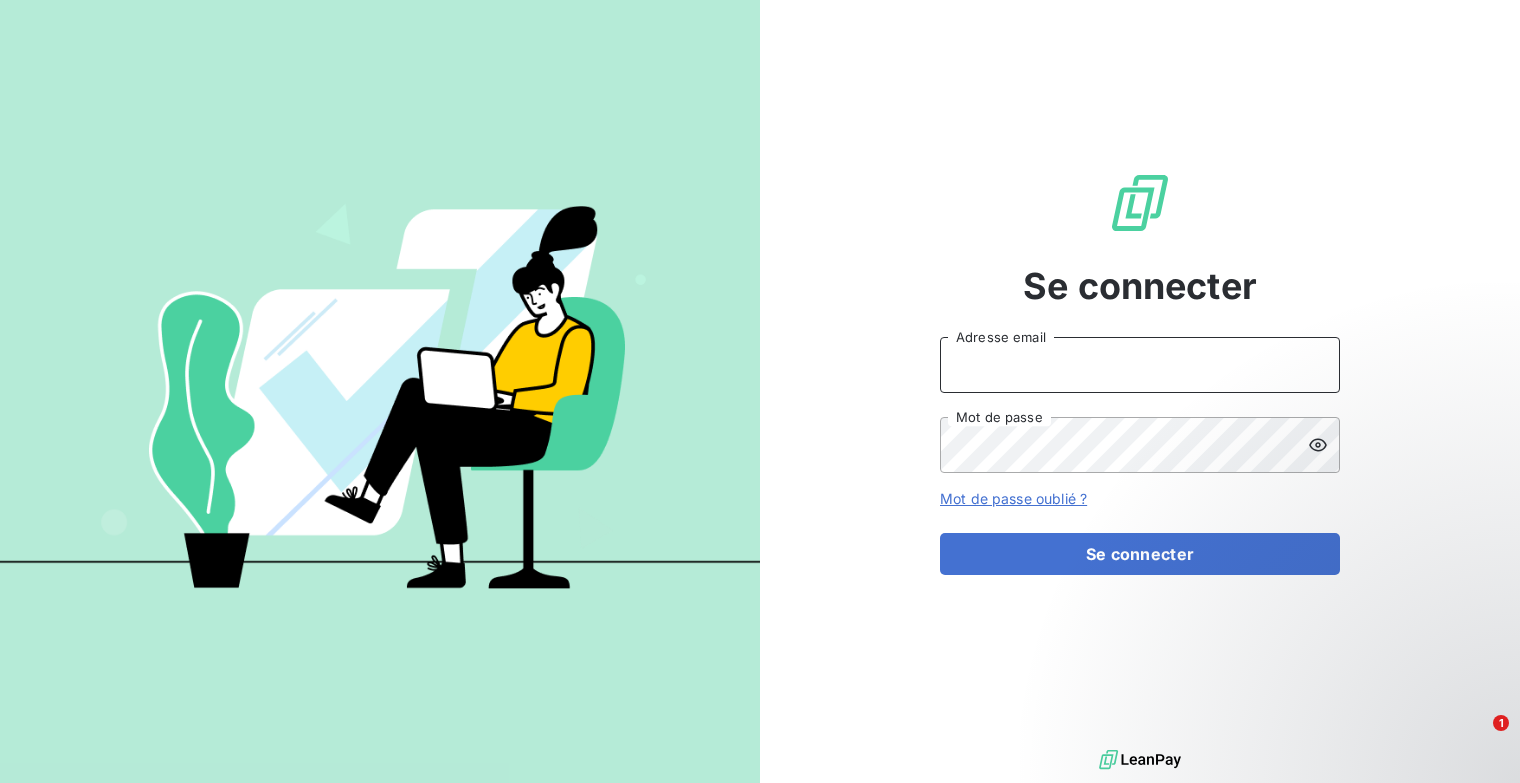 type on "vlesomptier@talenz-alteis.fr" 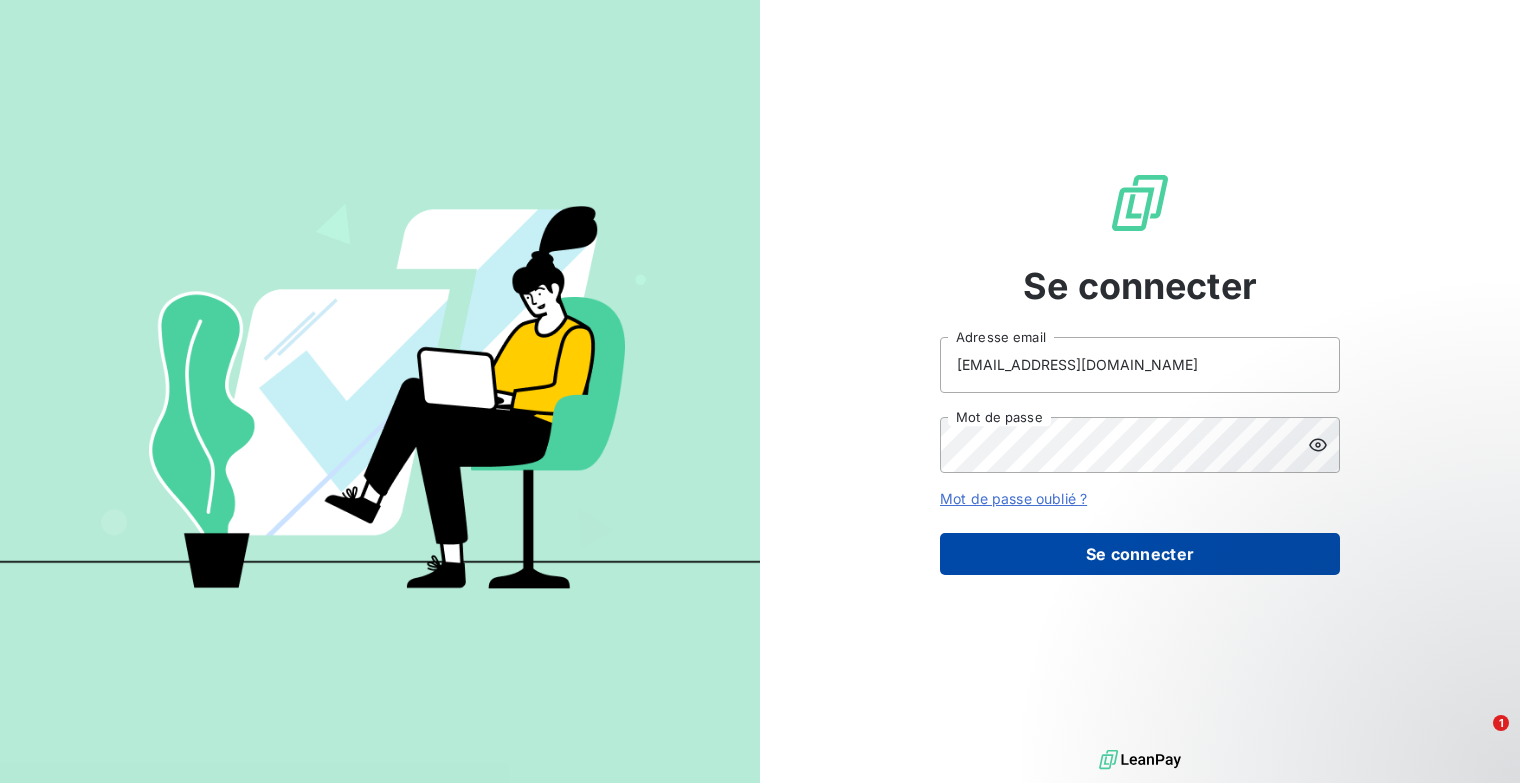 click on "Se connecter" at bounding box center [1140, 554] 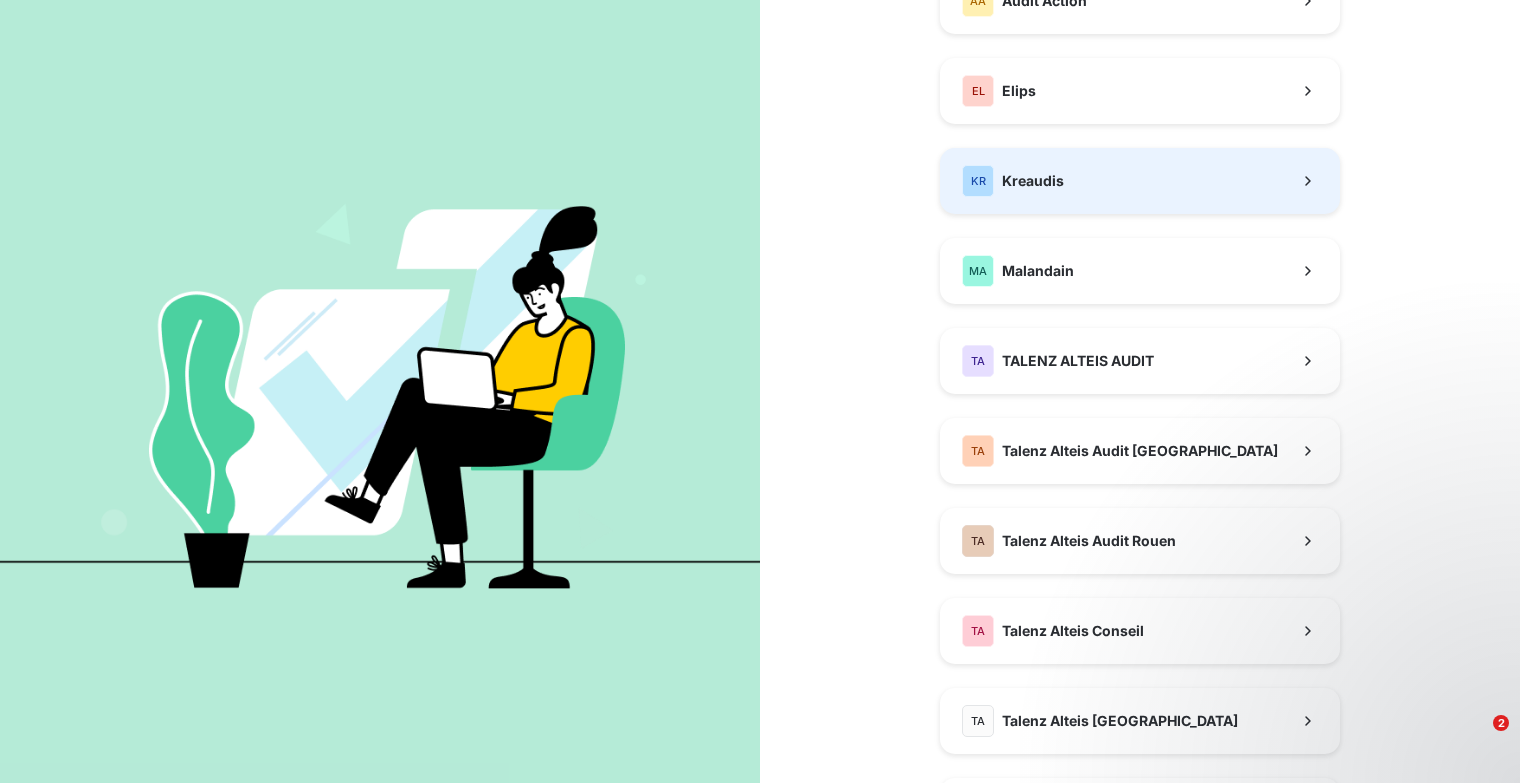 scroll, scrollTop: 300, scrollLeft: 0, axis: vertical 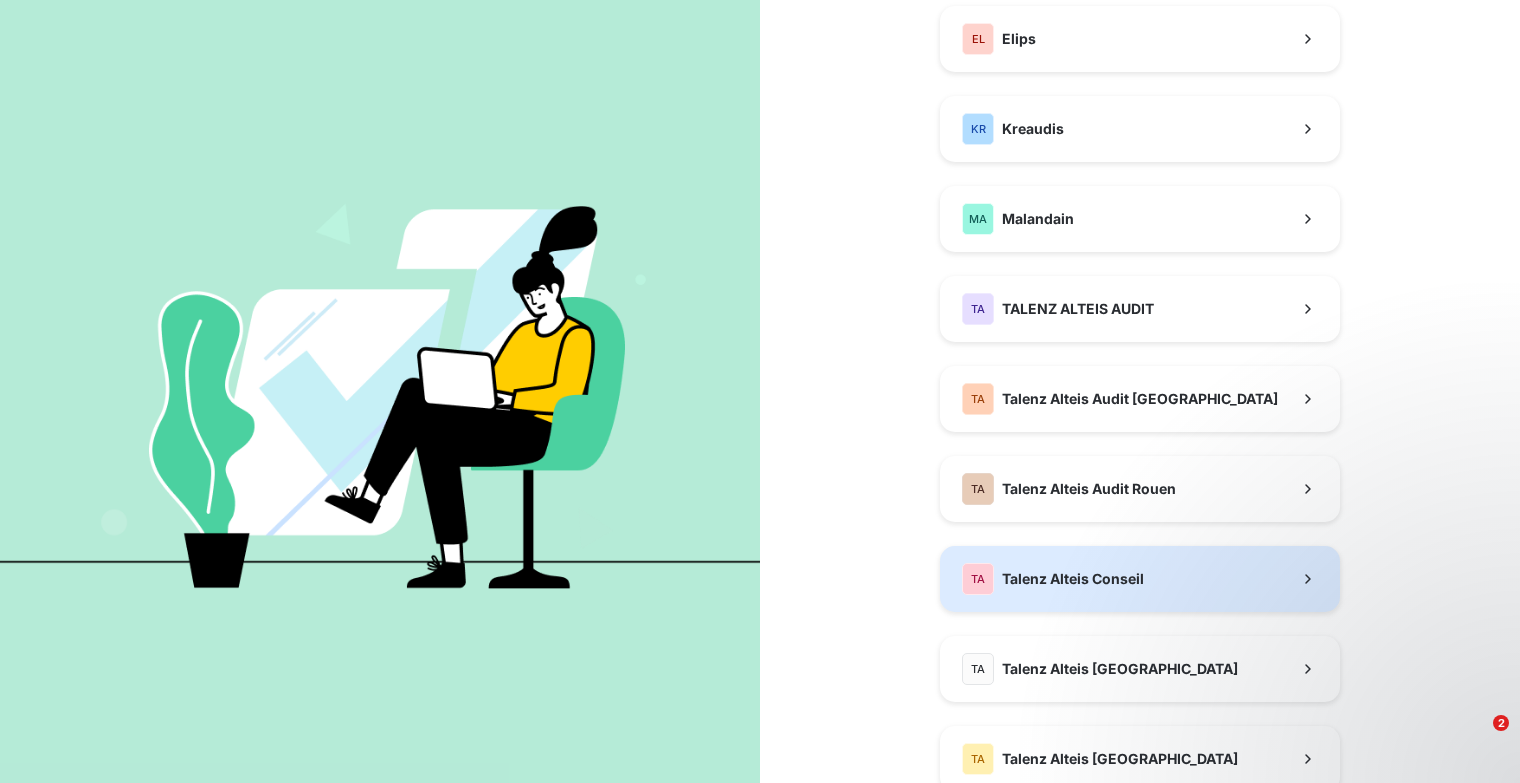 click on "TA Talenz Alteis Conseil" at bounding box center [1140, 579] 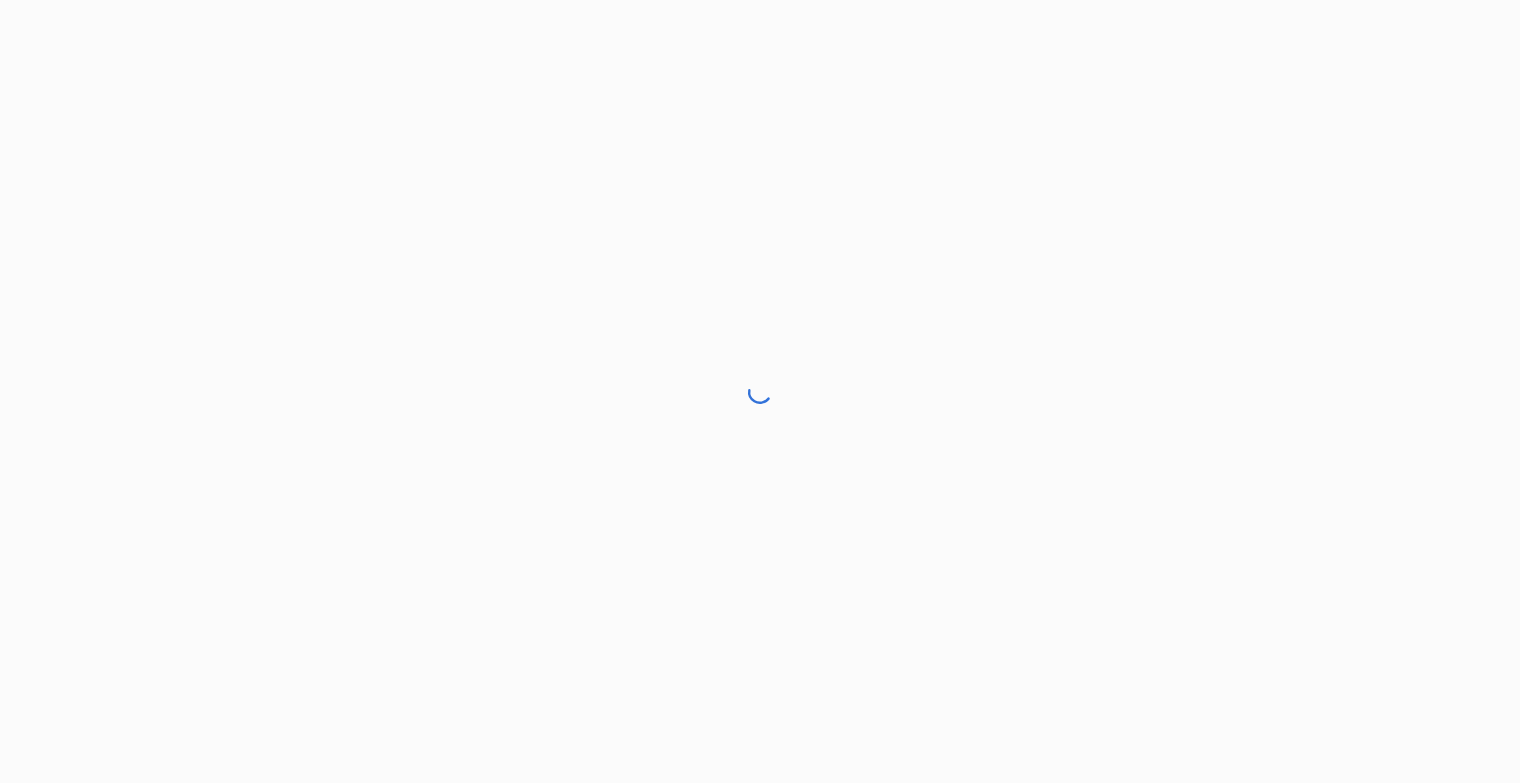 scroll, scrollTop: 0, scrollLeft: 0, axis: both 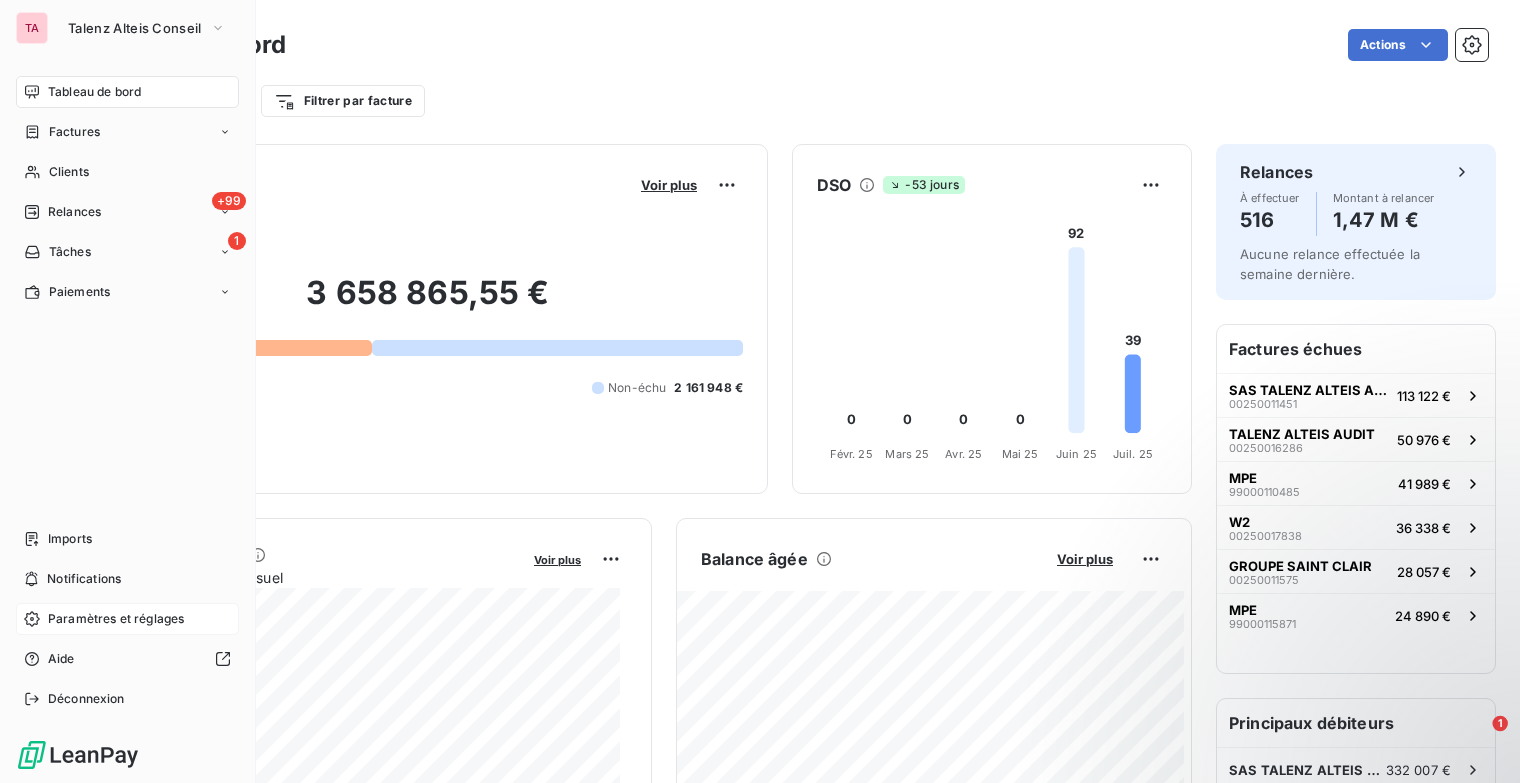 click on "Paramètres et réglages" at bounding box center [116, 619] 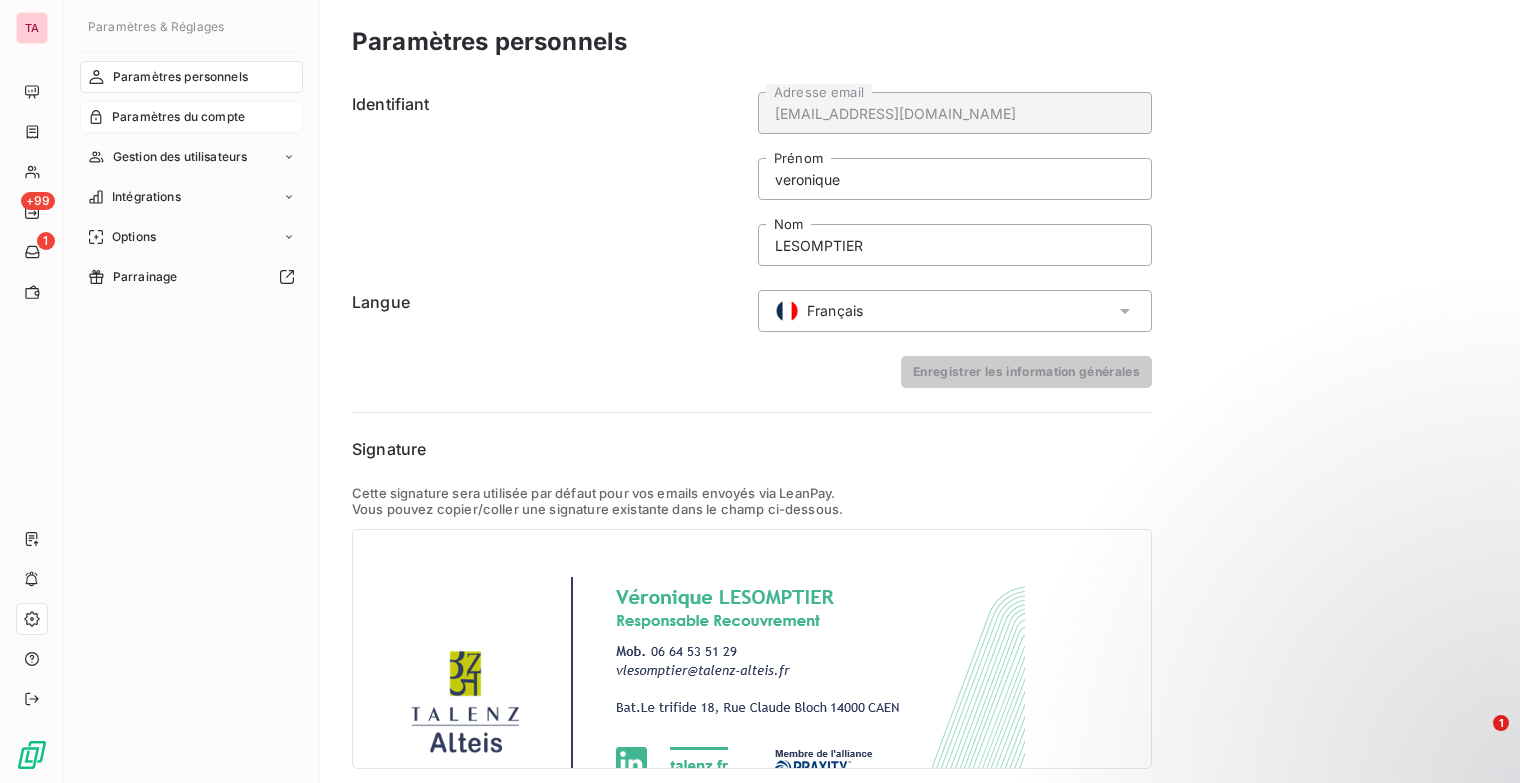 click on "Paramètres du compte" at bounding box center [191, 117] 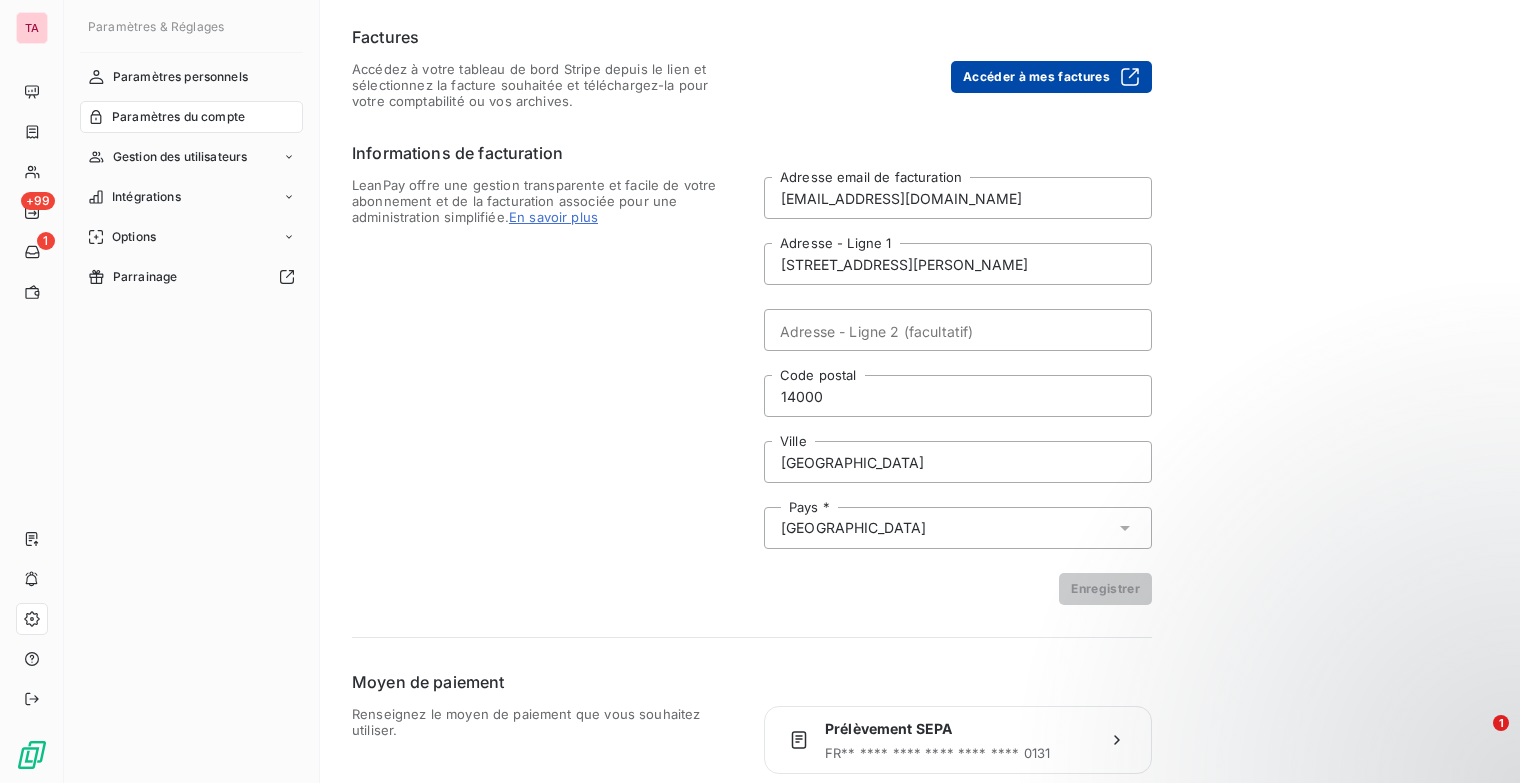 scroll, scrollTop: 0, scrollLeft: 0, axis: both 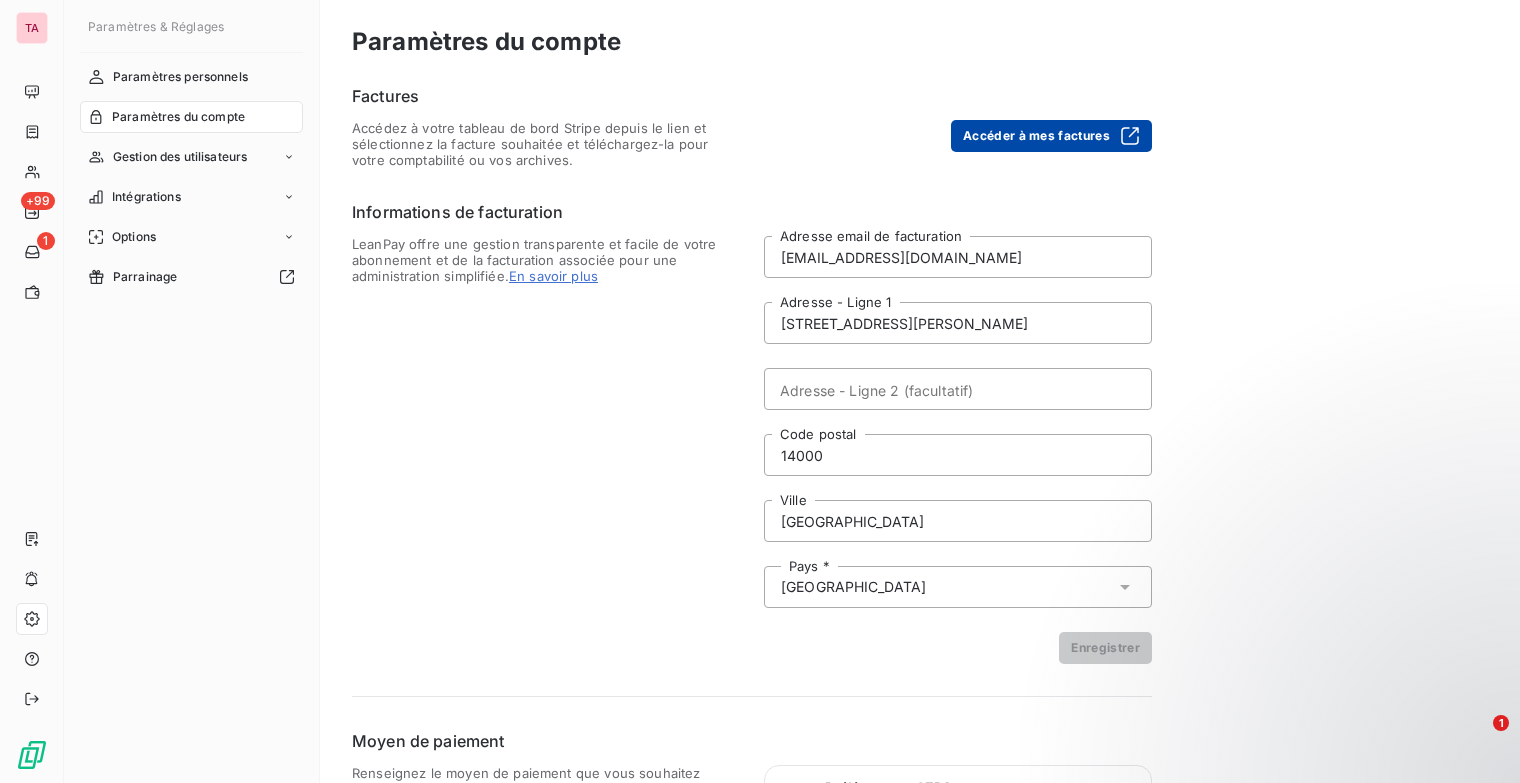 click on "Accéder à mes factures" at bounding box center [1051, 136] 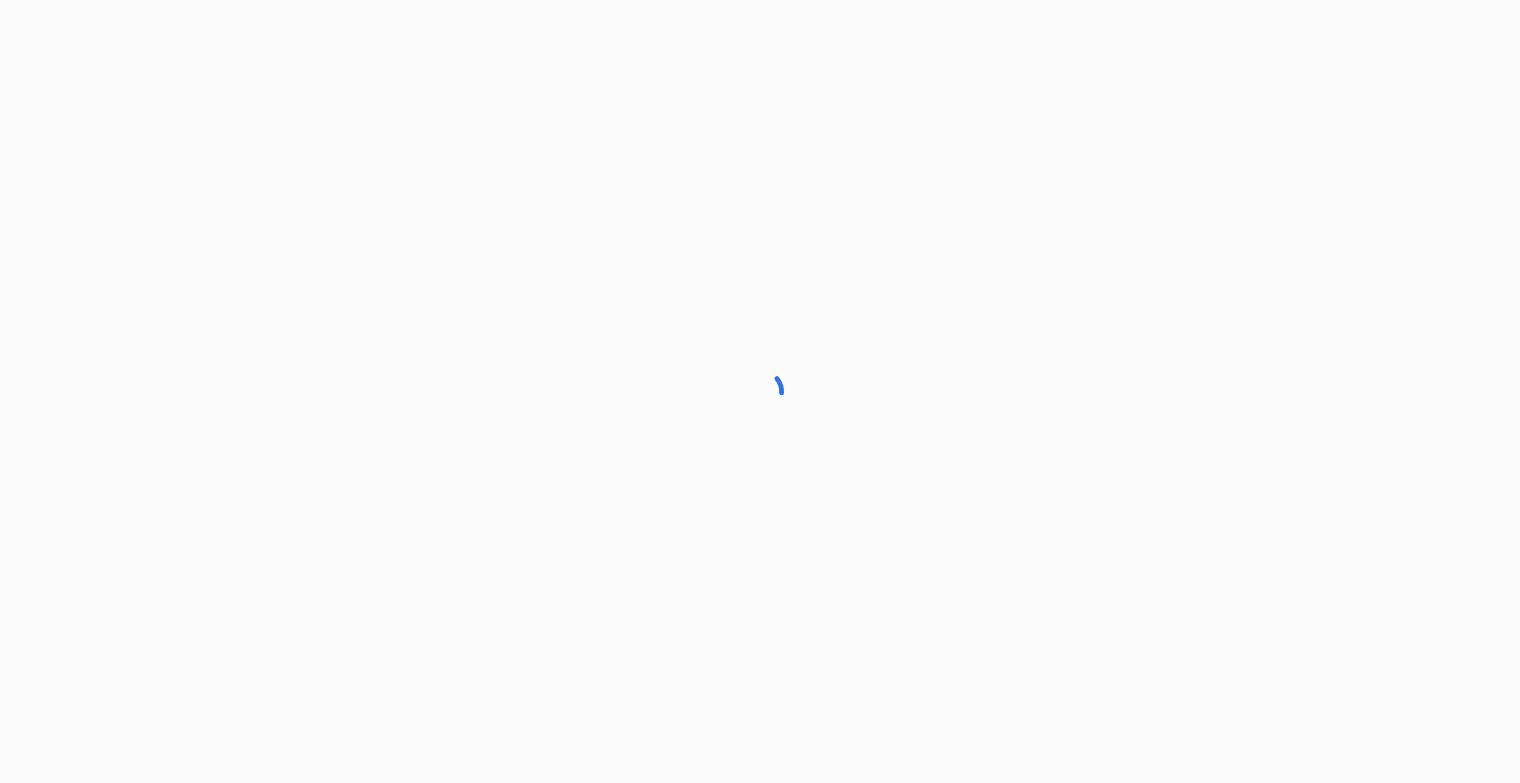 scroll, scrollTop: 0, scrollLeft: 0, axis: both 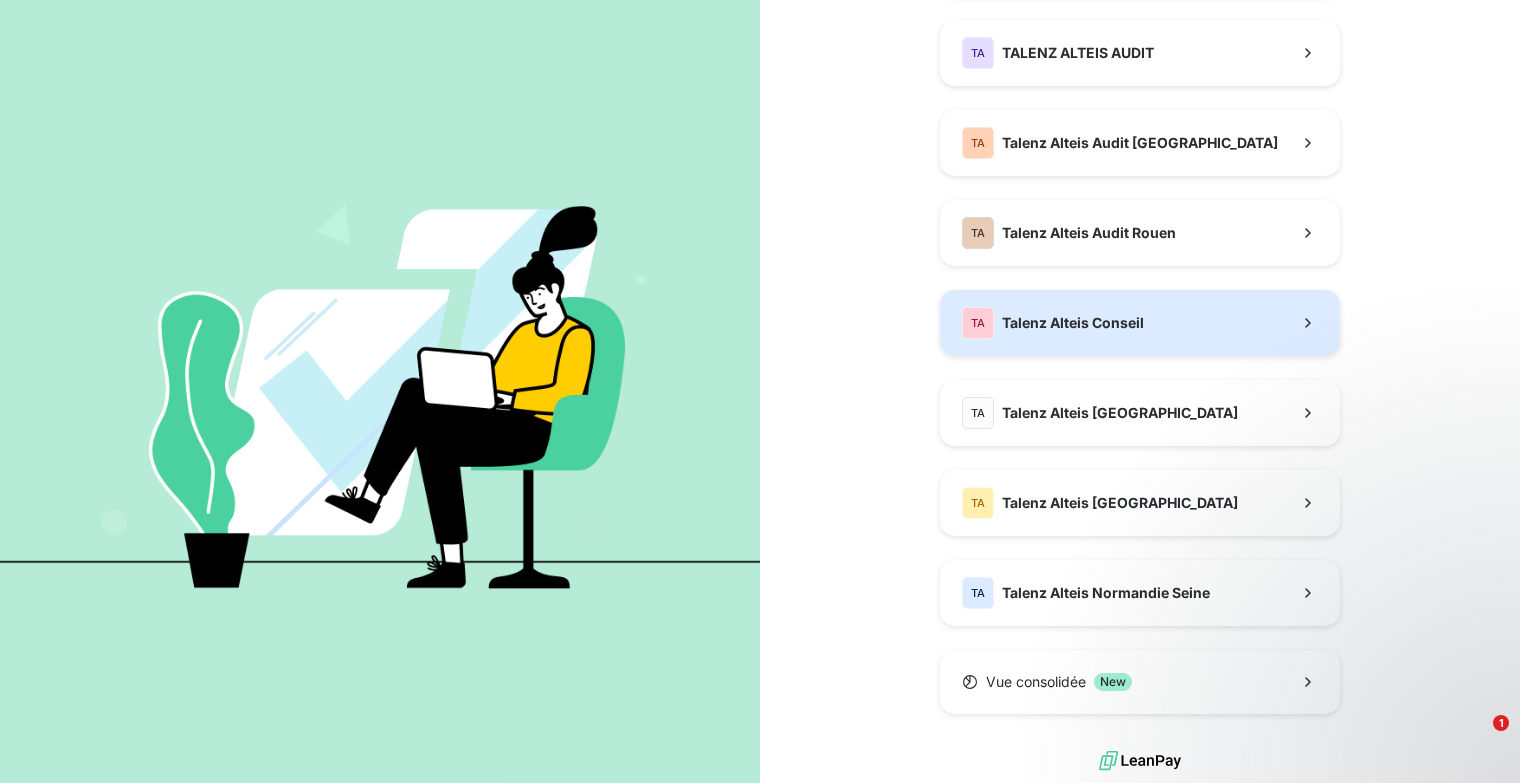 click on "Talenz Alteis Conseil" at bounding box center (1073, 323) 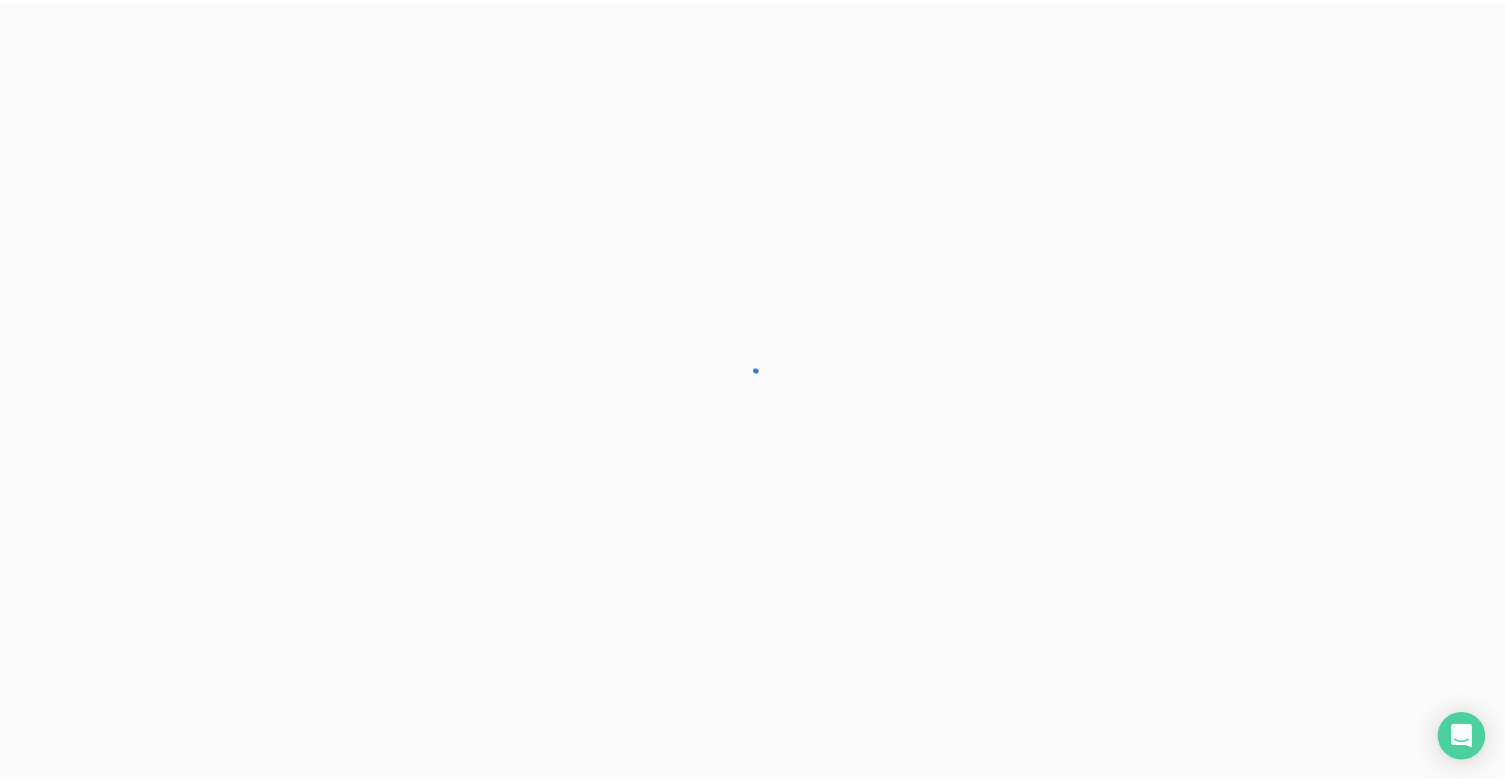 scroll, scrollTop: 0, scrollLeft: 0, axis: both 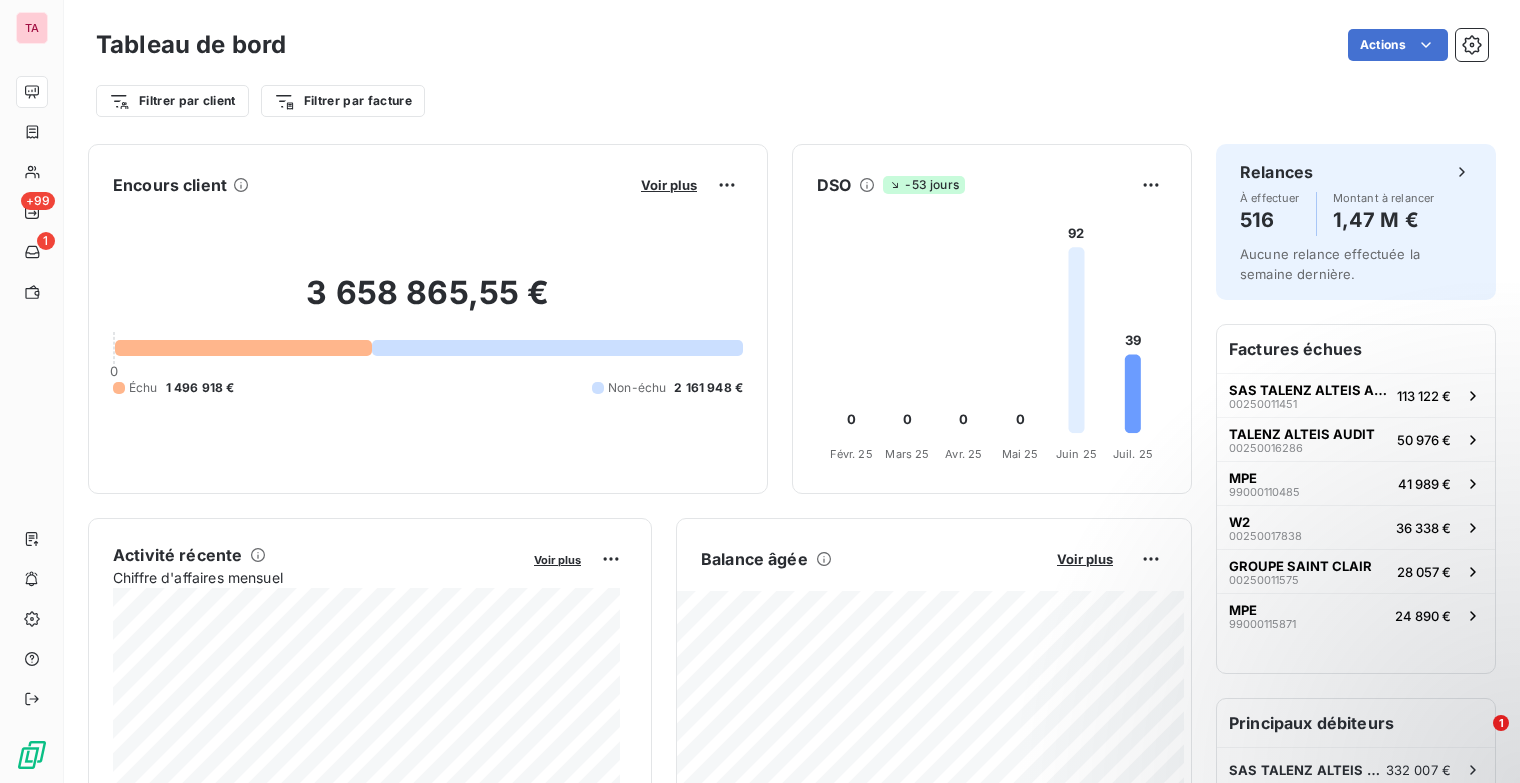 drag, startPoint x: 1464, startPoint y: 16, endPoint x: 1473, endPoint y: 23, distance: 11.401754 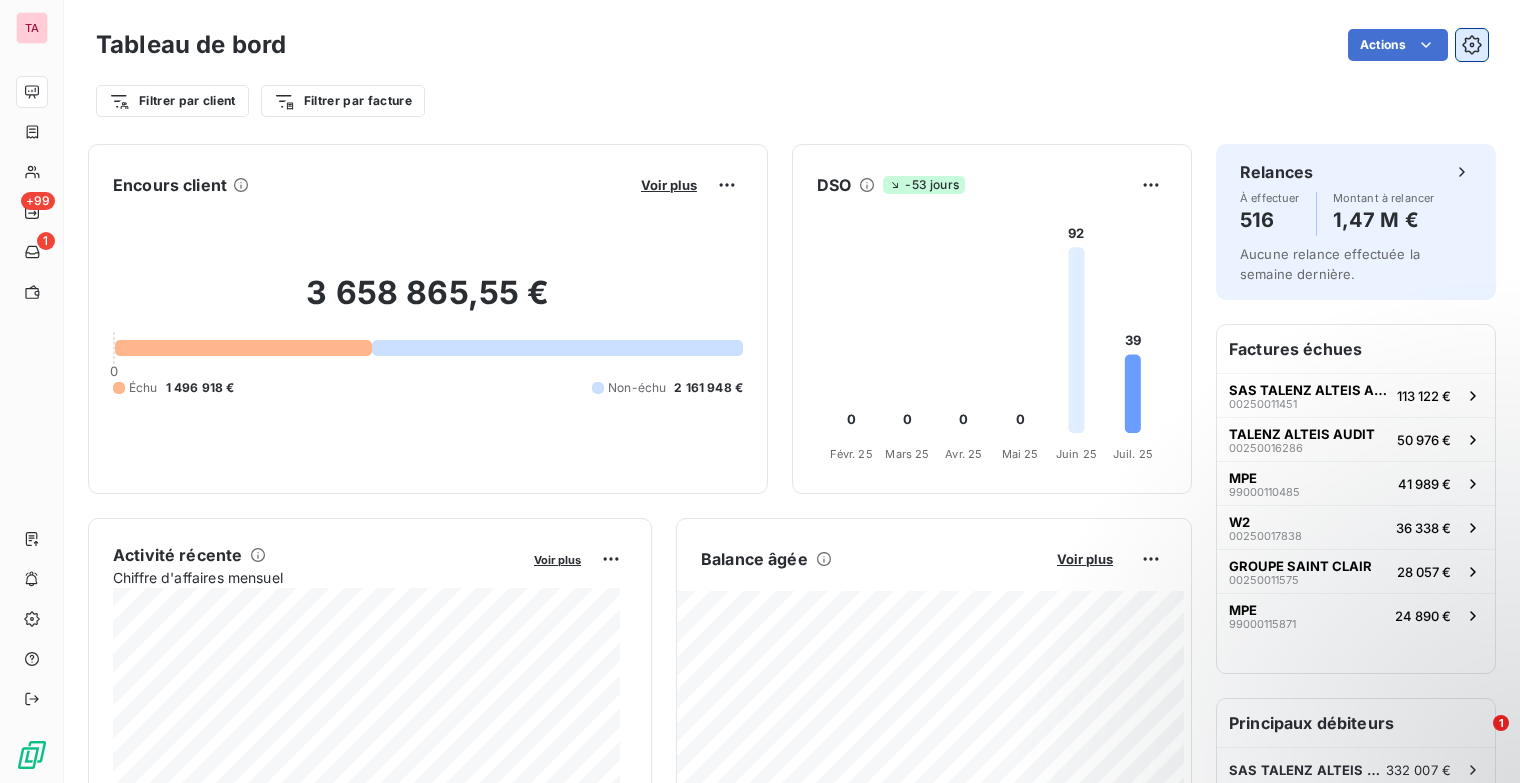 click 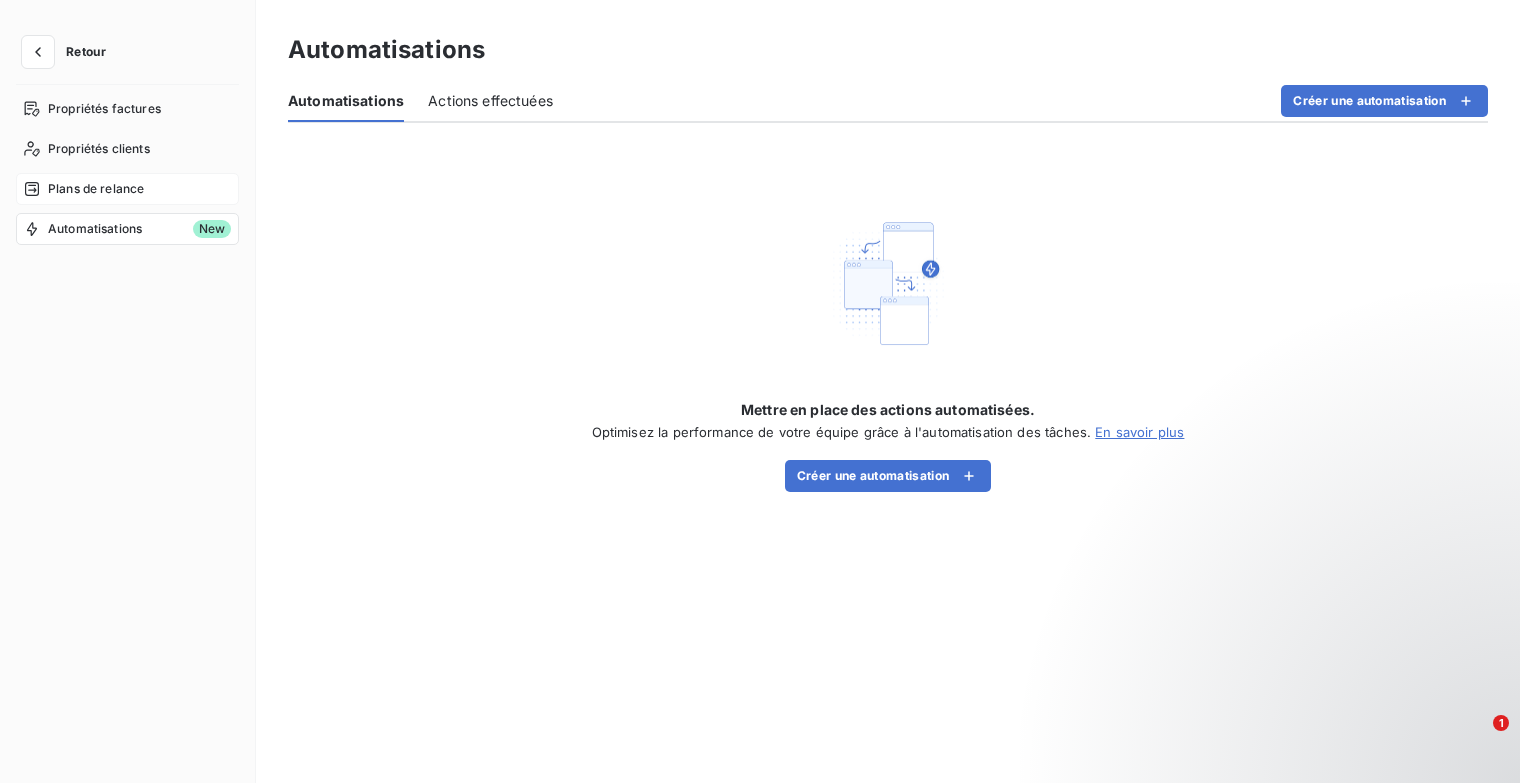 click on "Plans de relance" at bounding box center (96, 189) 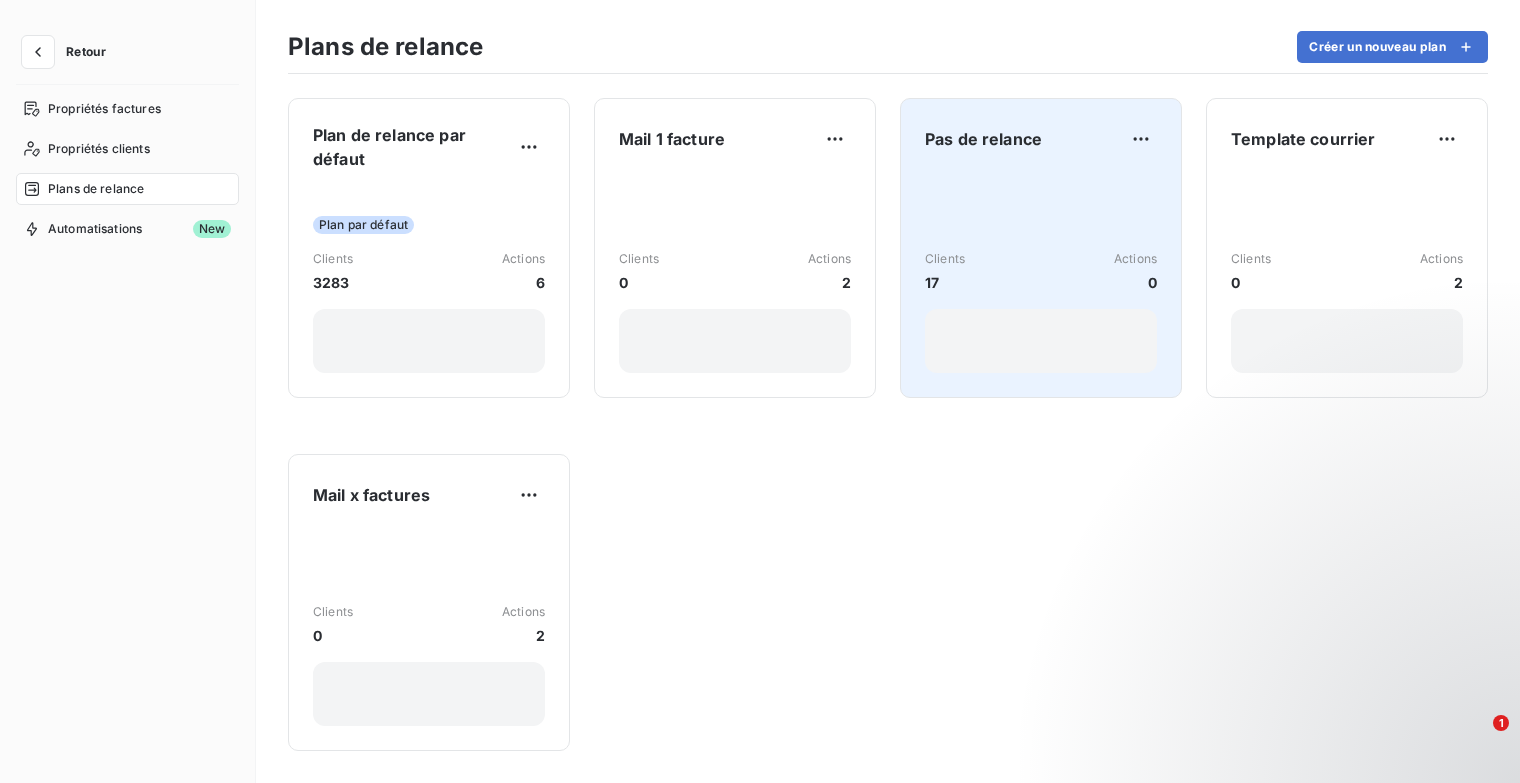 click on "Clients 17 Actions 0" at bounding box center [1041, 272] 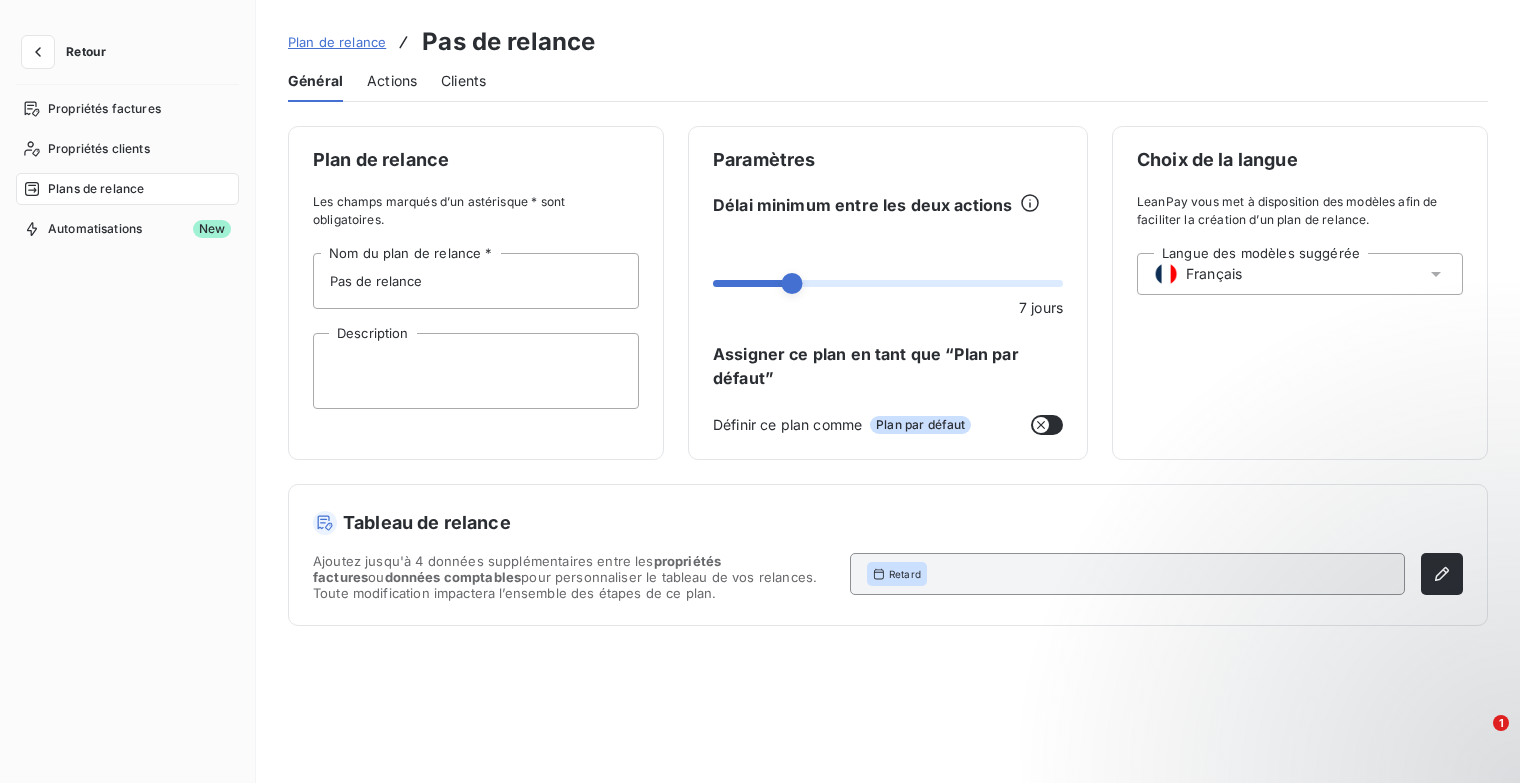 click on "Actions" at bounding box center (392, 81) 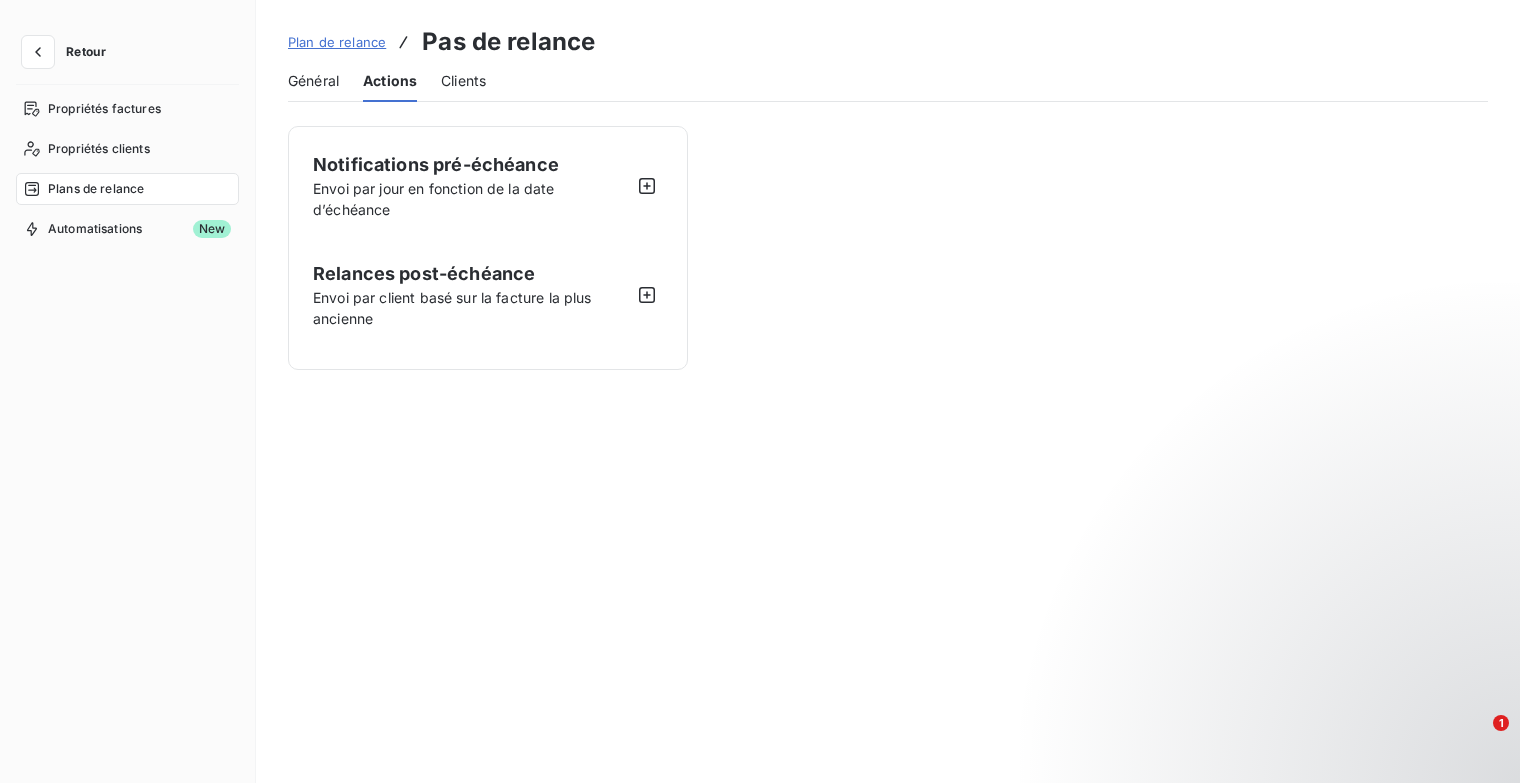 click on "Plan de relance" at bounding box center [337, 42] 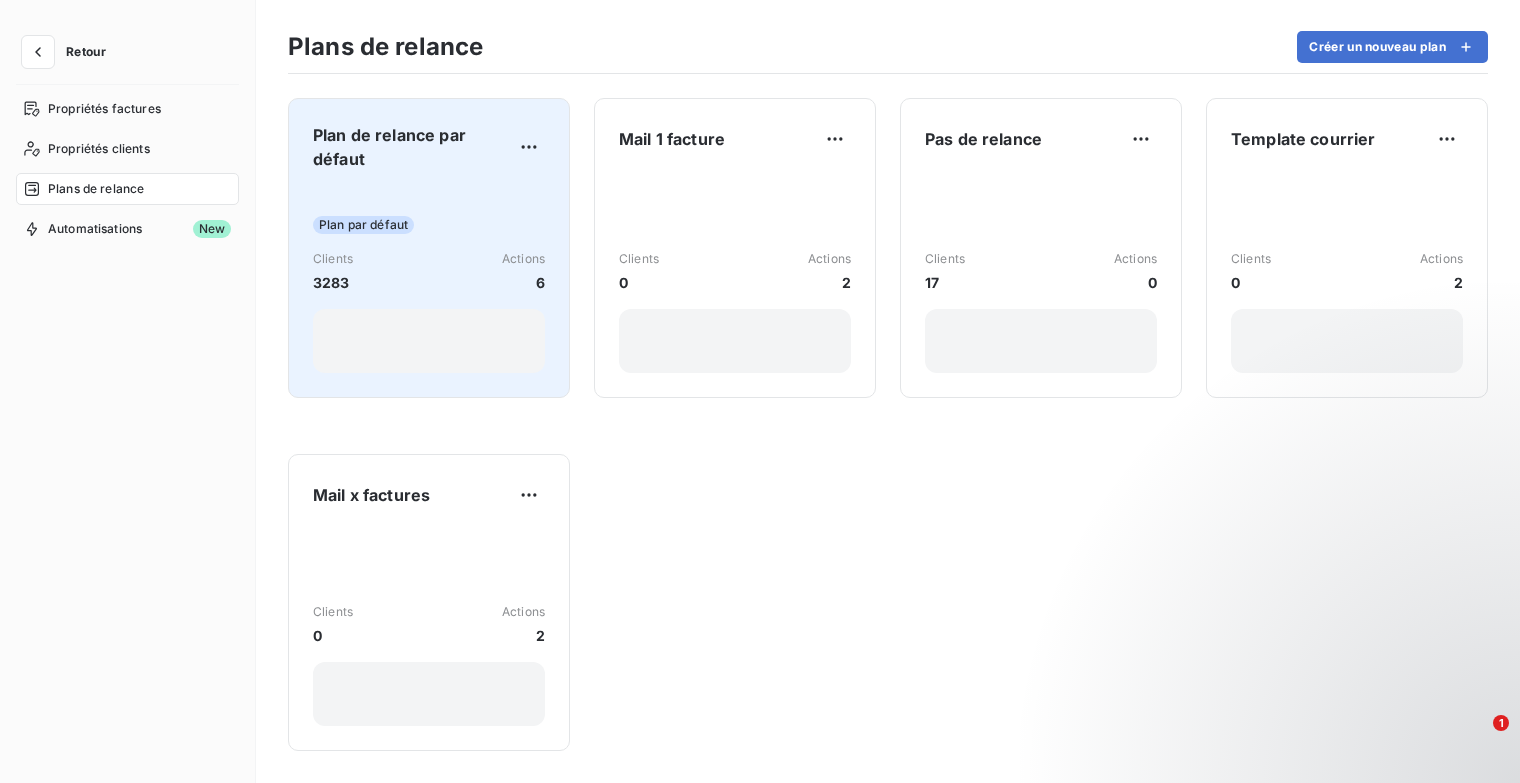 click on "Plan par défaut" at bounding box center [429, 225] 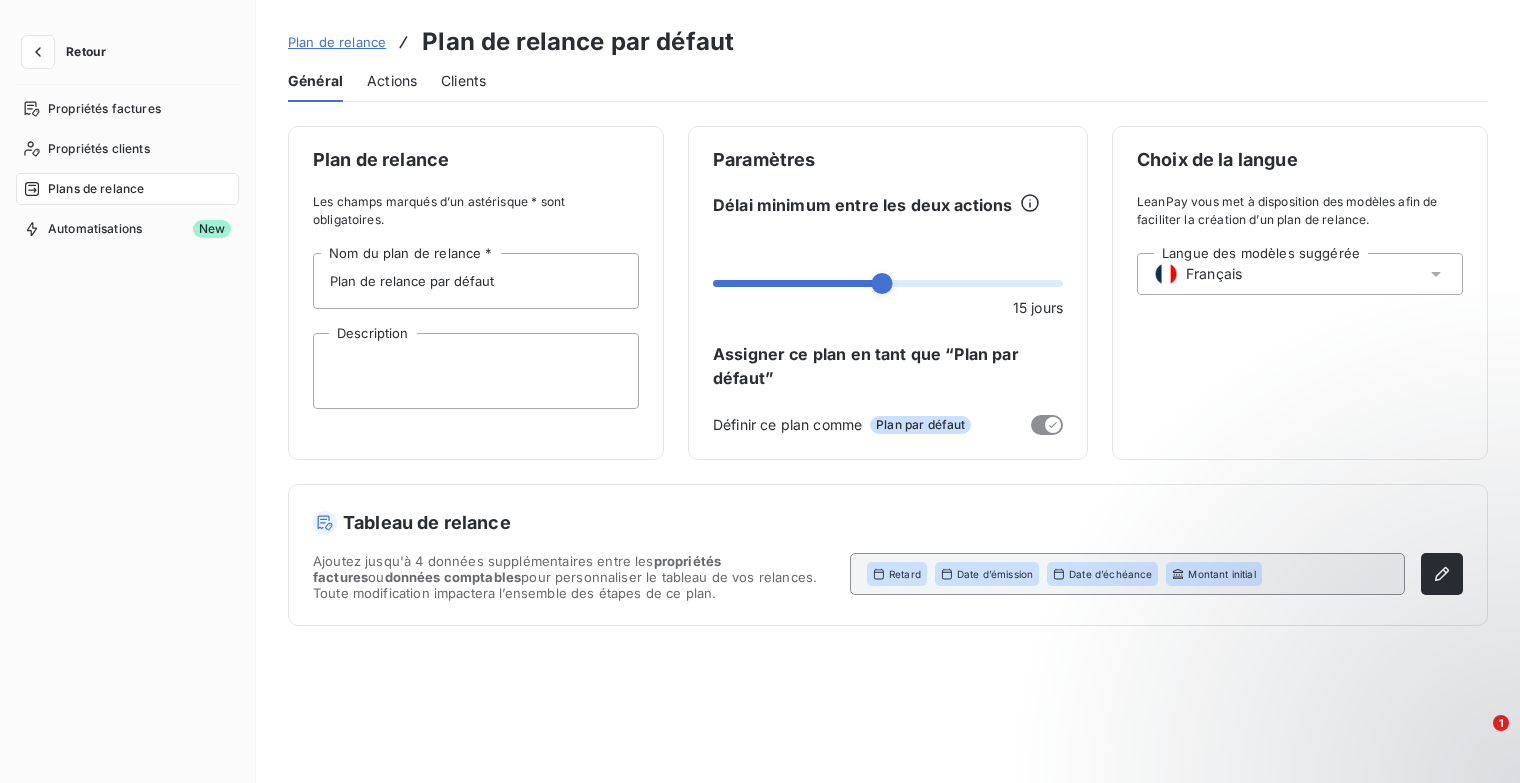 click on "Actions" at bounding box center (392, 81) 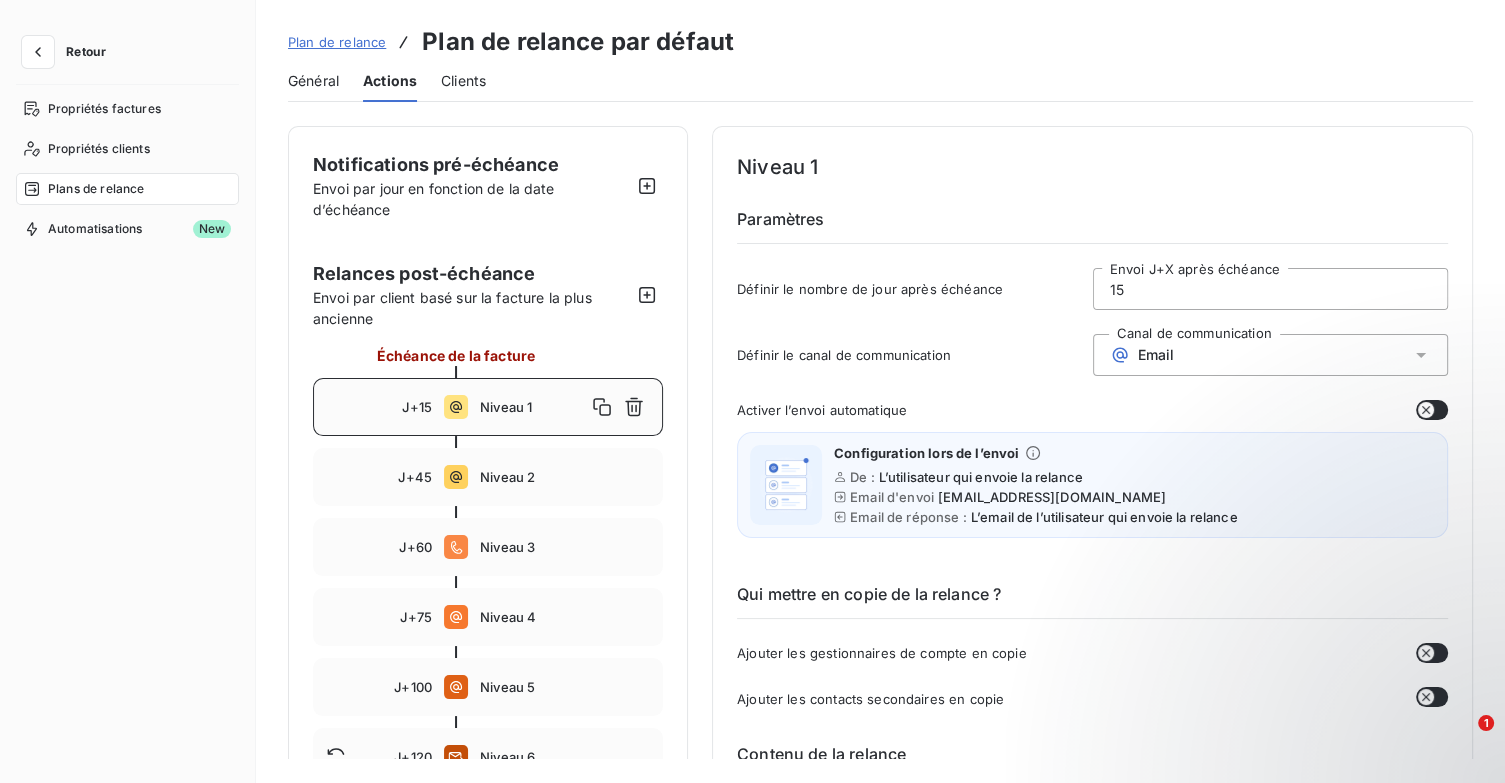click at bounding box center [1432, 410] 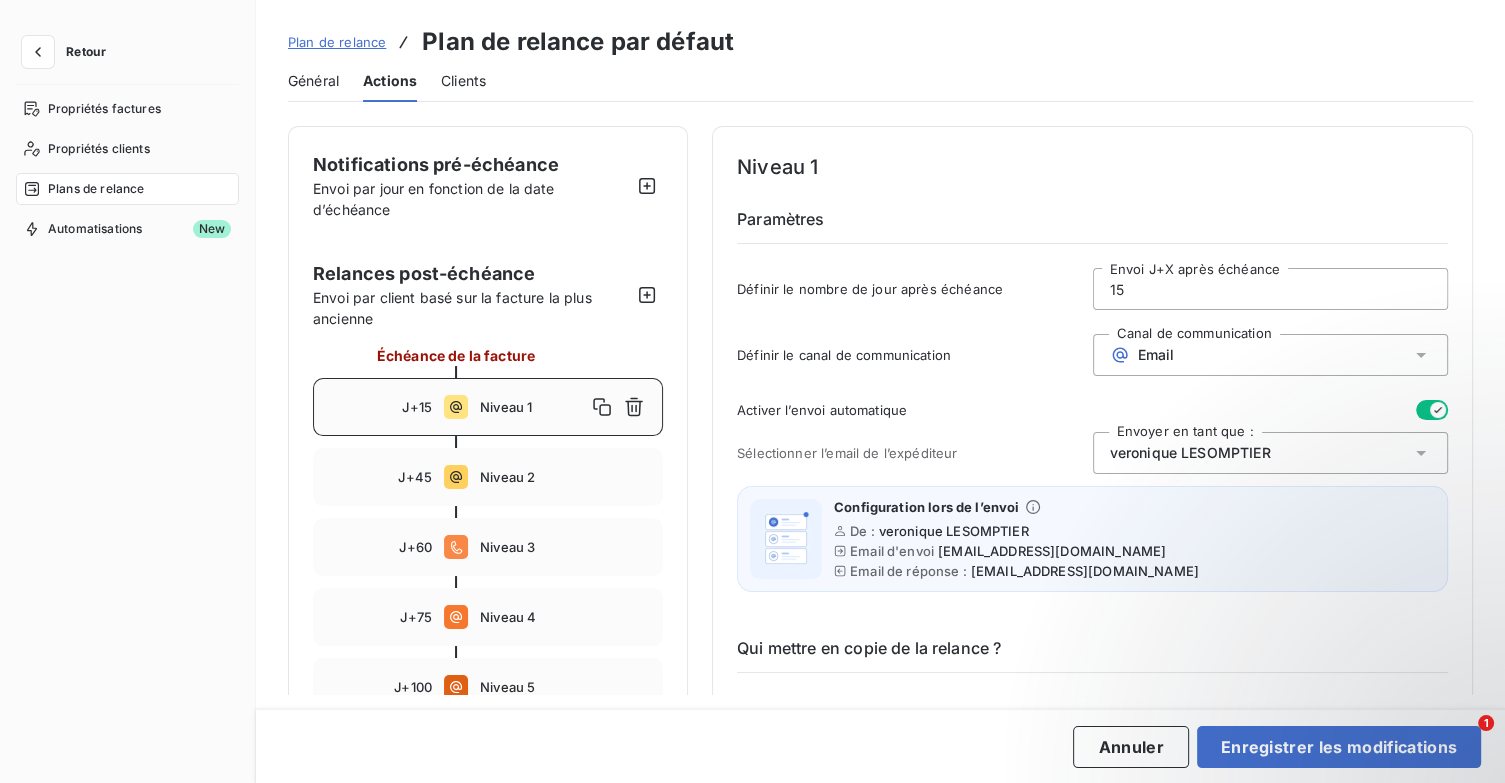 click 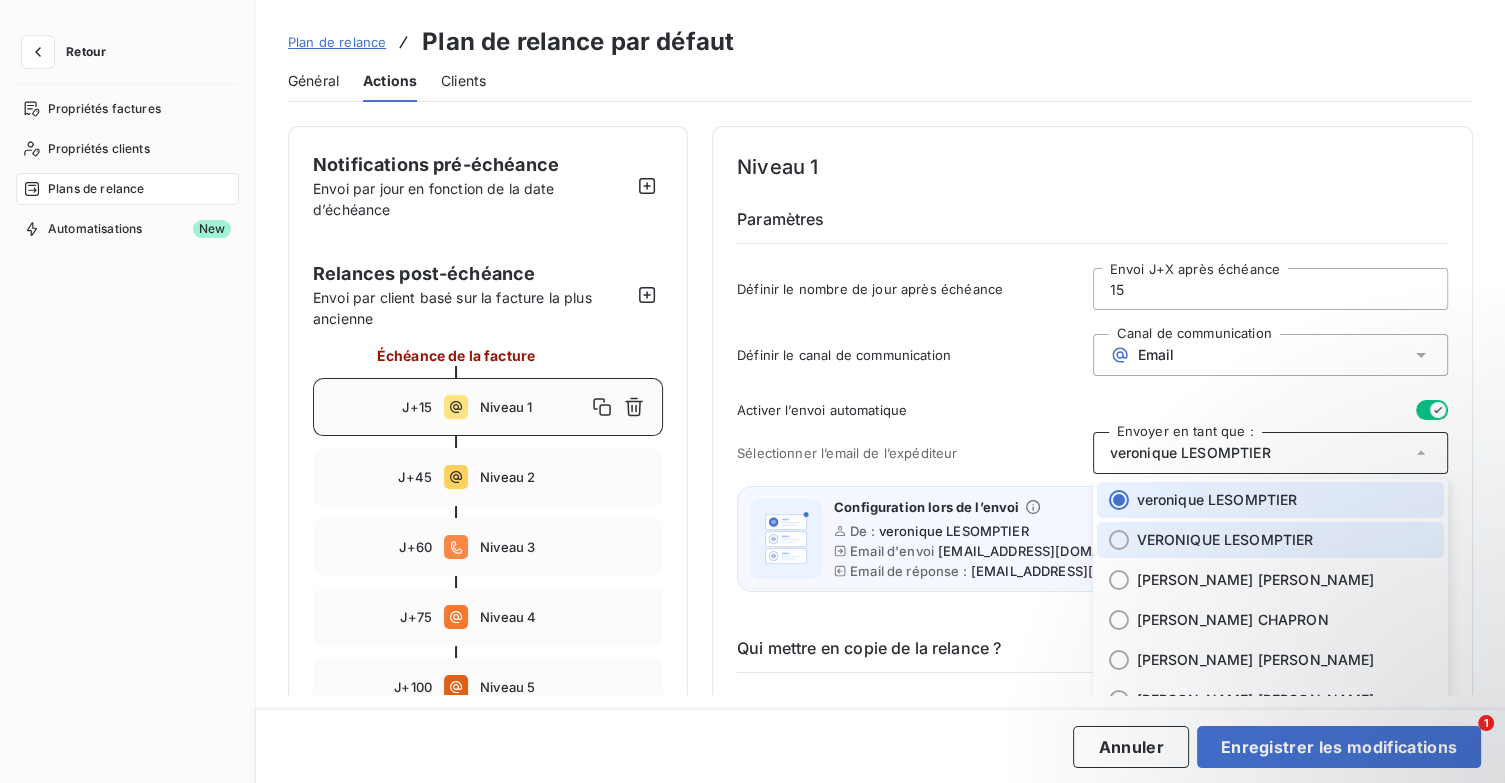 scroll, scrollTop: 4, scrollLeft: 0, axis: vertical 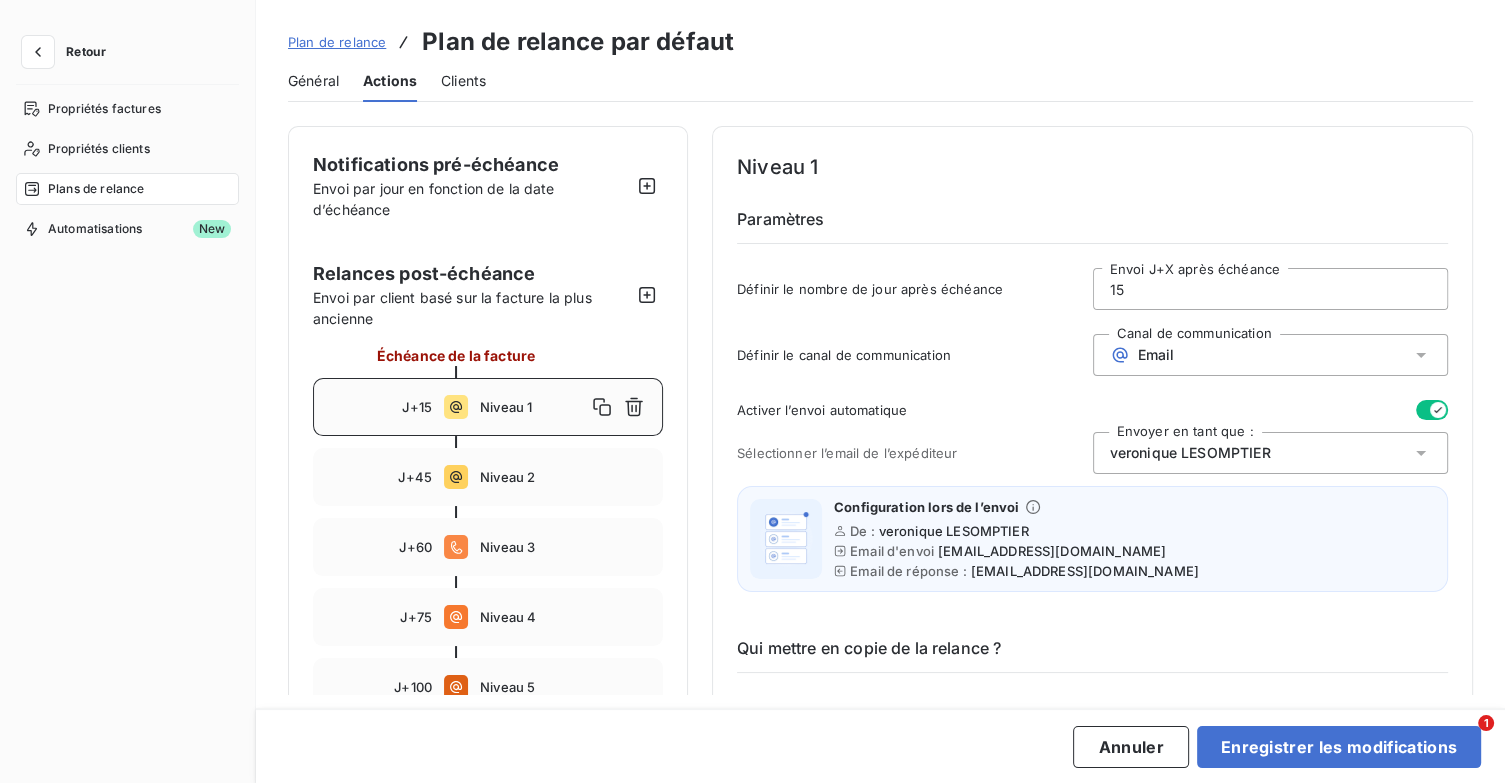 click 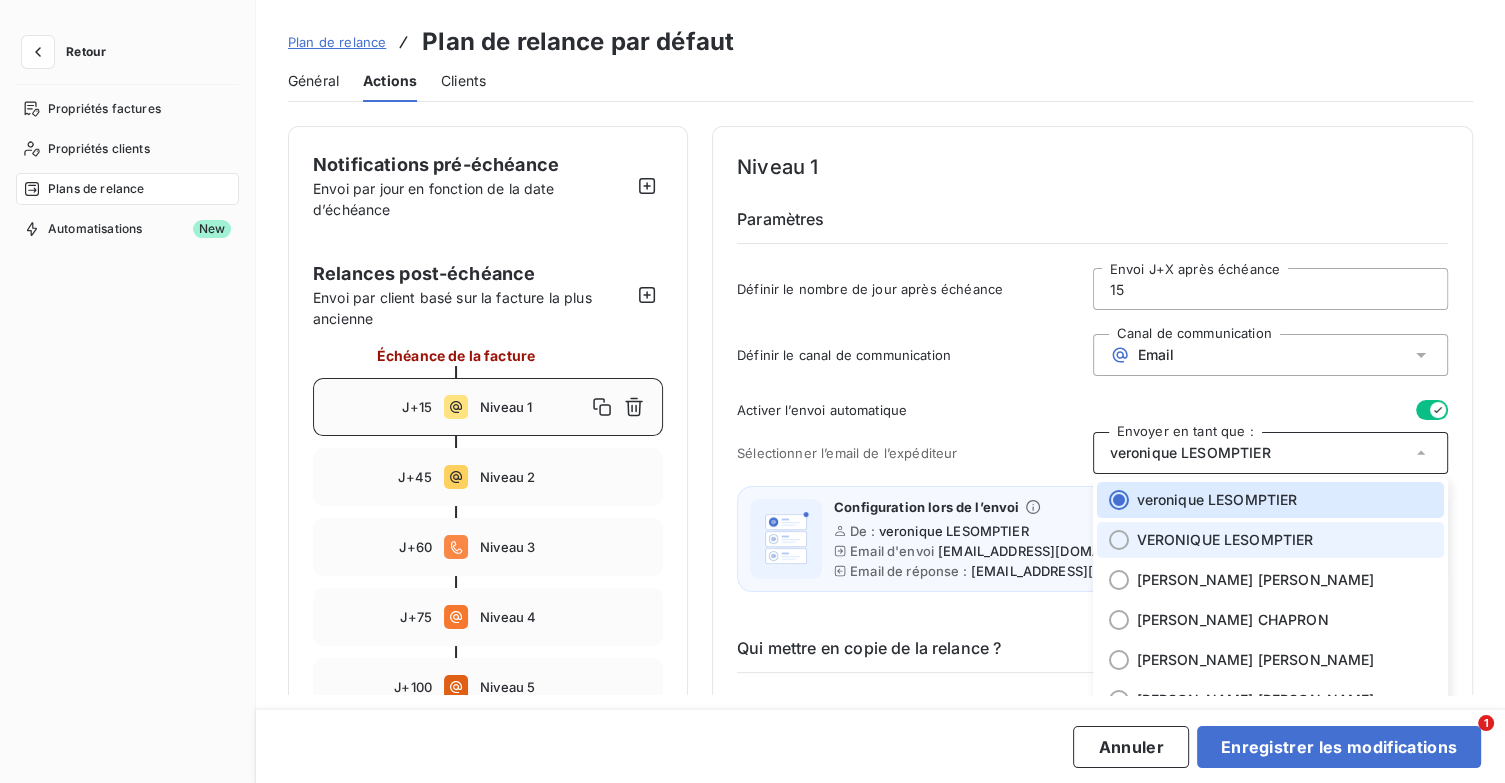scroll, scrollTop: 4, scrollLeft: 0, axis: vertical 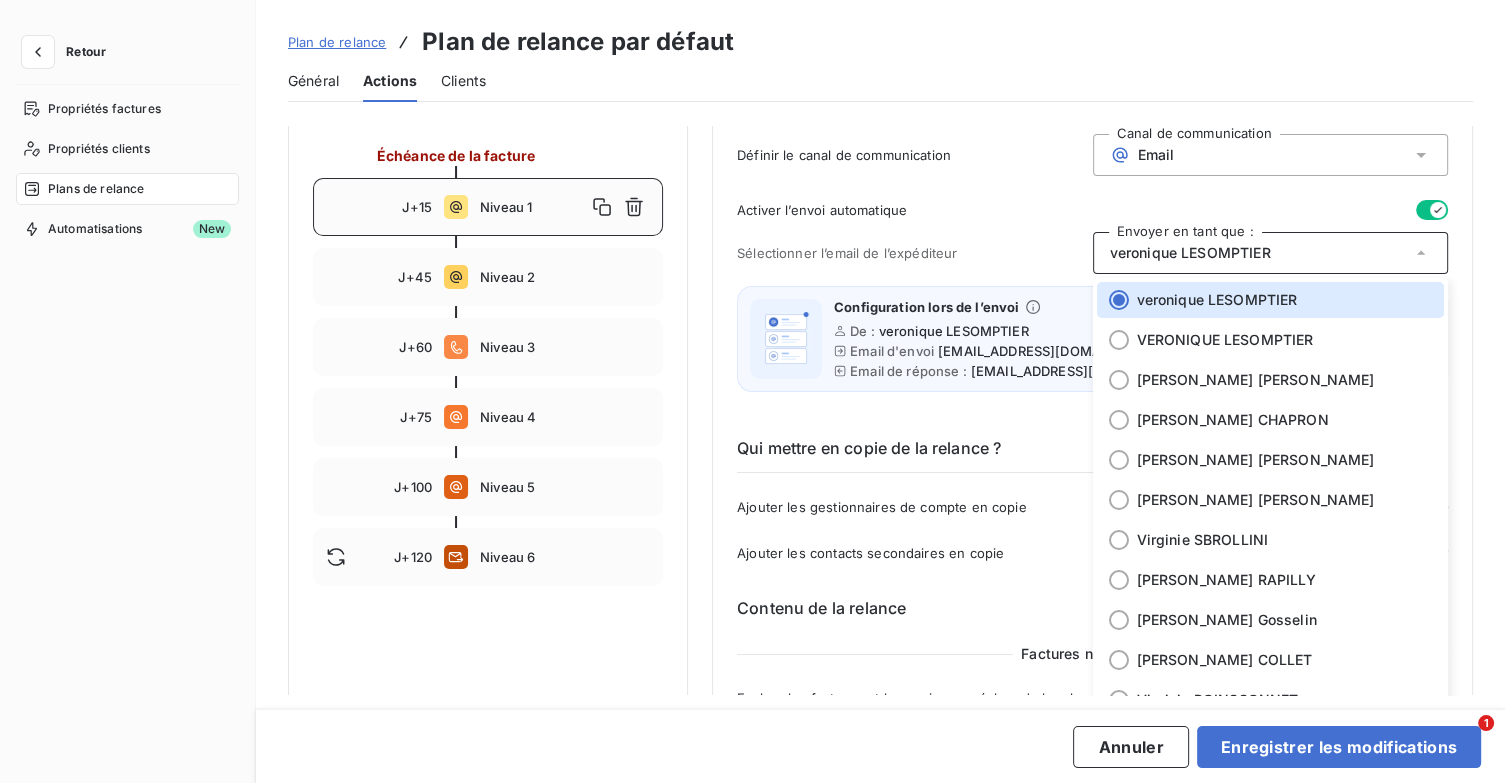 click on "Notifications pré-échéance Envoi par jour en fonction de la date d’échéance Relances post-échéance Envoi par client basé sur la facture la plus ancienne Échéance de la facture J+15 Niveau 1   J+45 Niveau 2   J+60 Niveau 3   J+75 Niveau 4   J+100 Niveau 5   J+120 Niveau 6   Niveau 1 Paramètres Définir le nombre de jour après échéance 15 Envoi J+X après échéance Définir le canal de communication Canal de communication Email Activer l’envoi automatique Sélectionner l’email de l’expéditeur Envoyer en tant que : veronique   LESOMPTIER veronique   LESOMPTIER VERONIQUE   LESOMPTIER [PERSON_NAME] [PERSON_NAME] [PERSON_NAME] [PERSON_NAME]   [PERSON_NAME] Virginie   [PERSON_NAME] [PERSON_NAME] [PERSON_NAME] [PERSON_NAME] [PERSON_NAME] Configuration lors de l’envoi De : veronique LESOMPTIER Email d'envoi [EMAIL_ADDRESS][DOMAIN_NAME] Email de réponse : [EMAIL_ADDRESS][DOMAIN_NAME] Qui mettre en copie de la relance ? Ajouter les gestionnaires de compte en copie Pénalité" at bounding box center (880, 410) 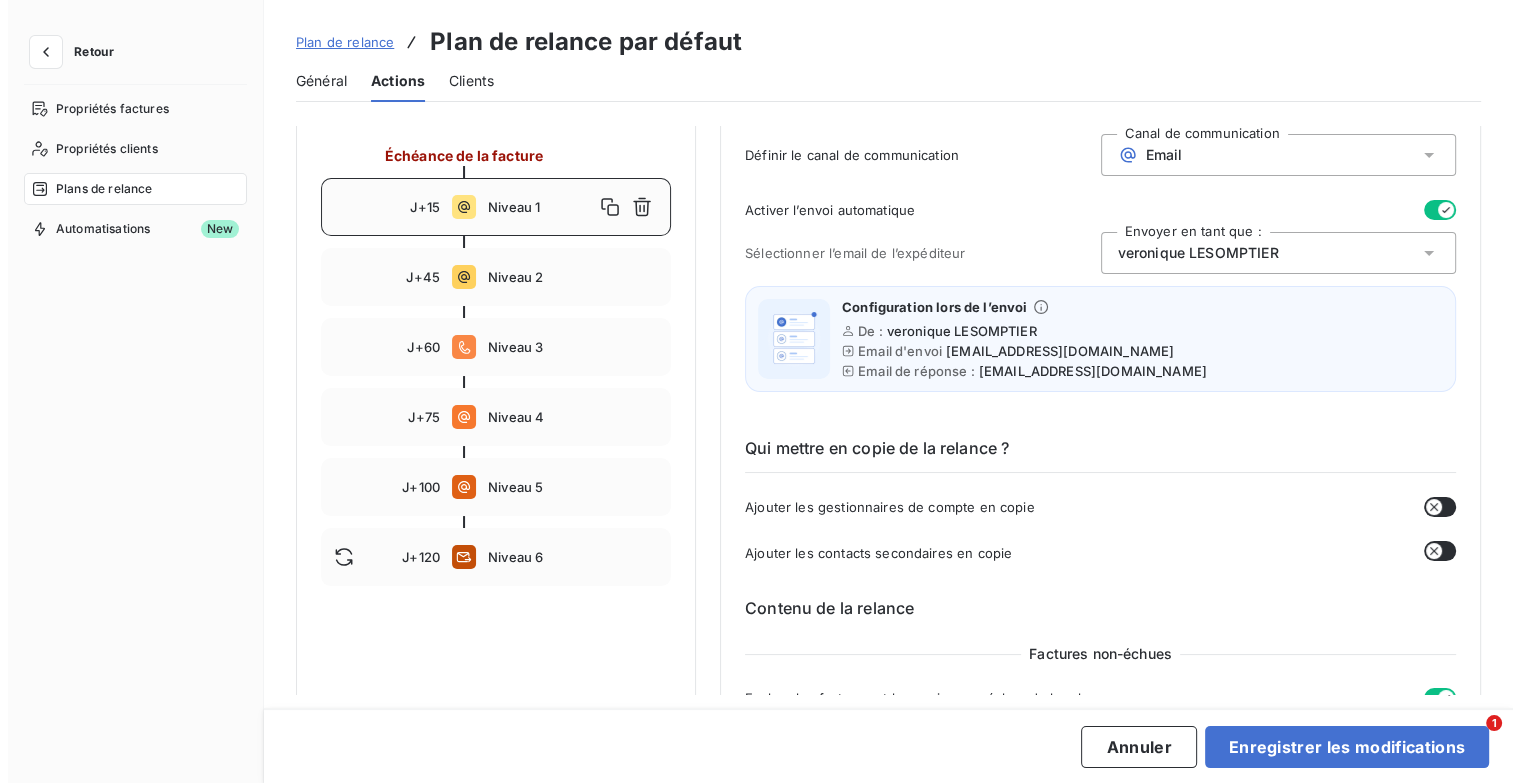 scroll, scrollTop: 0, scrollLeft: 0, axis: both 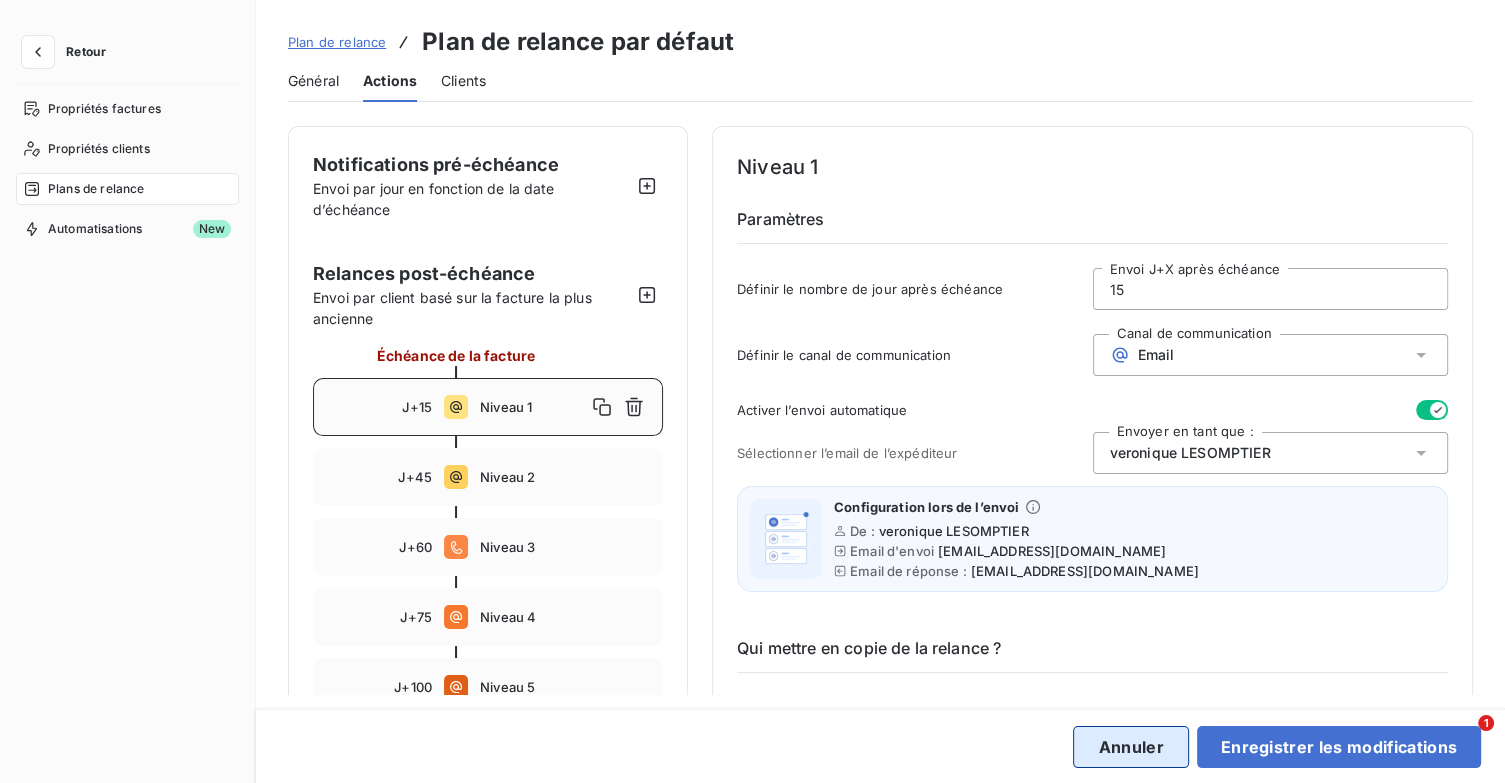 click on "Annuler" at bounding box center [1130, 747] 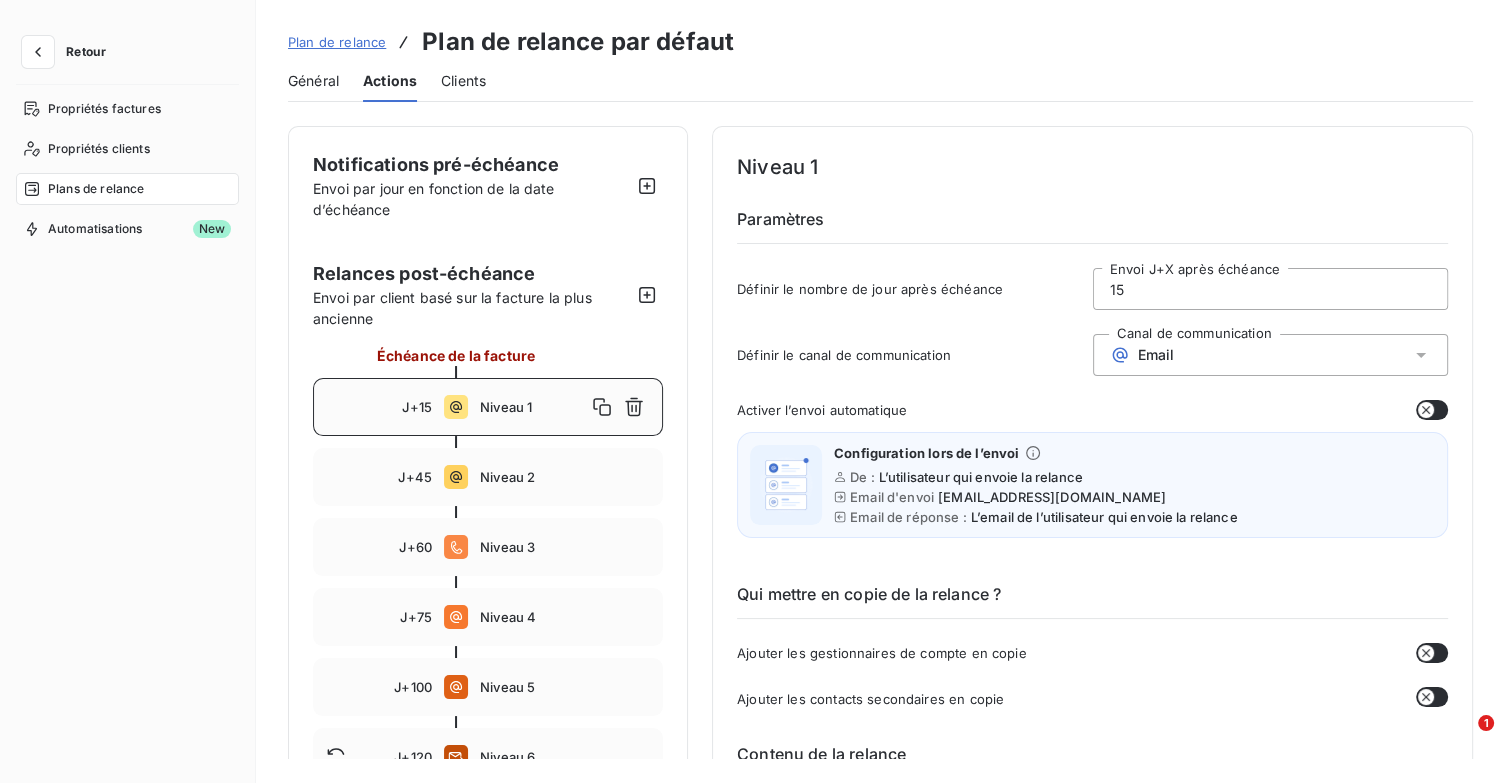 click on "Plans de relance" at bounding box center (127, 189) 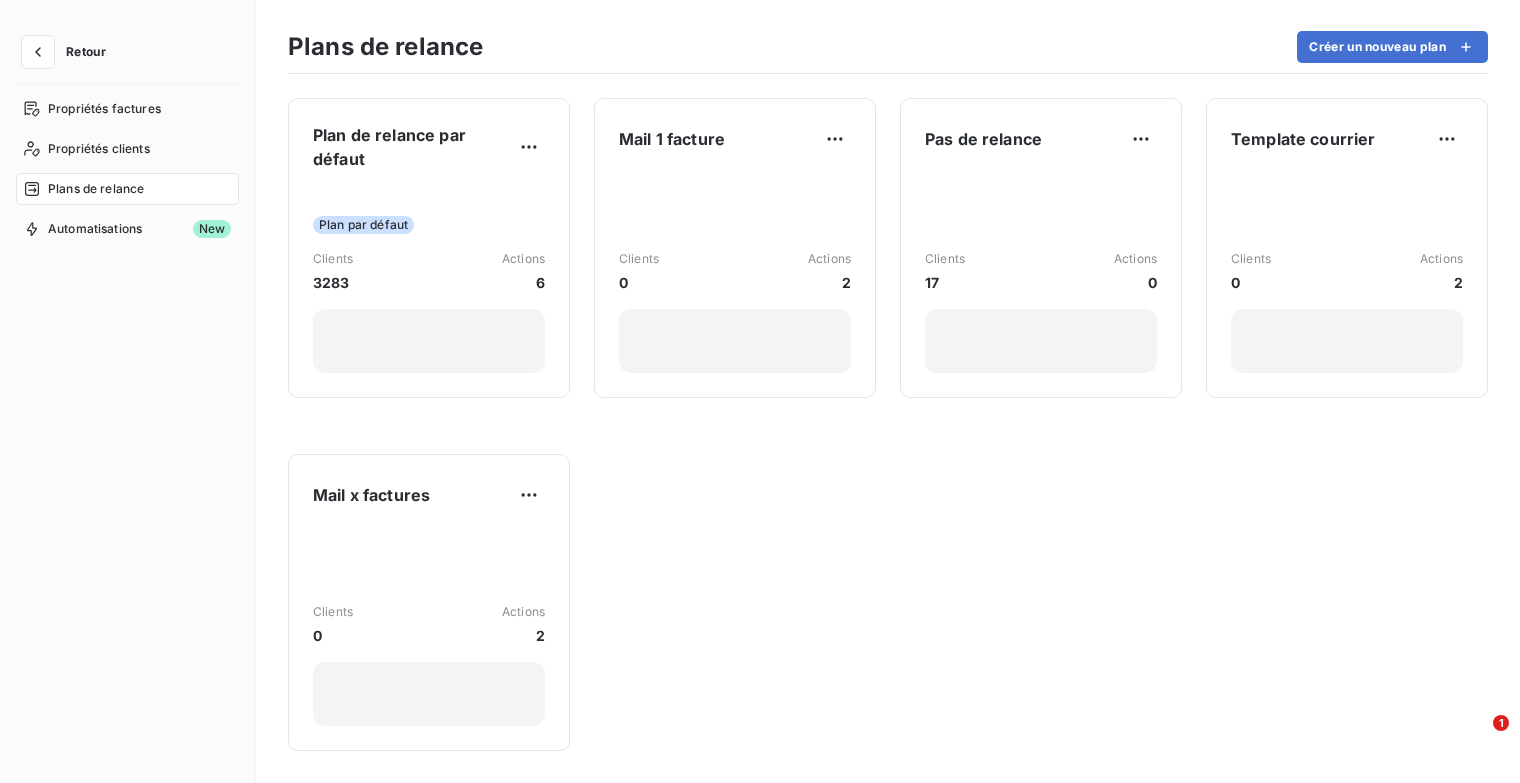 click on "Retour" at bounding box center [86, 52] 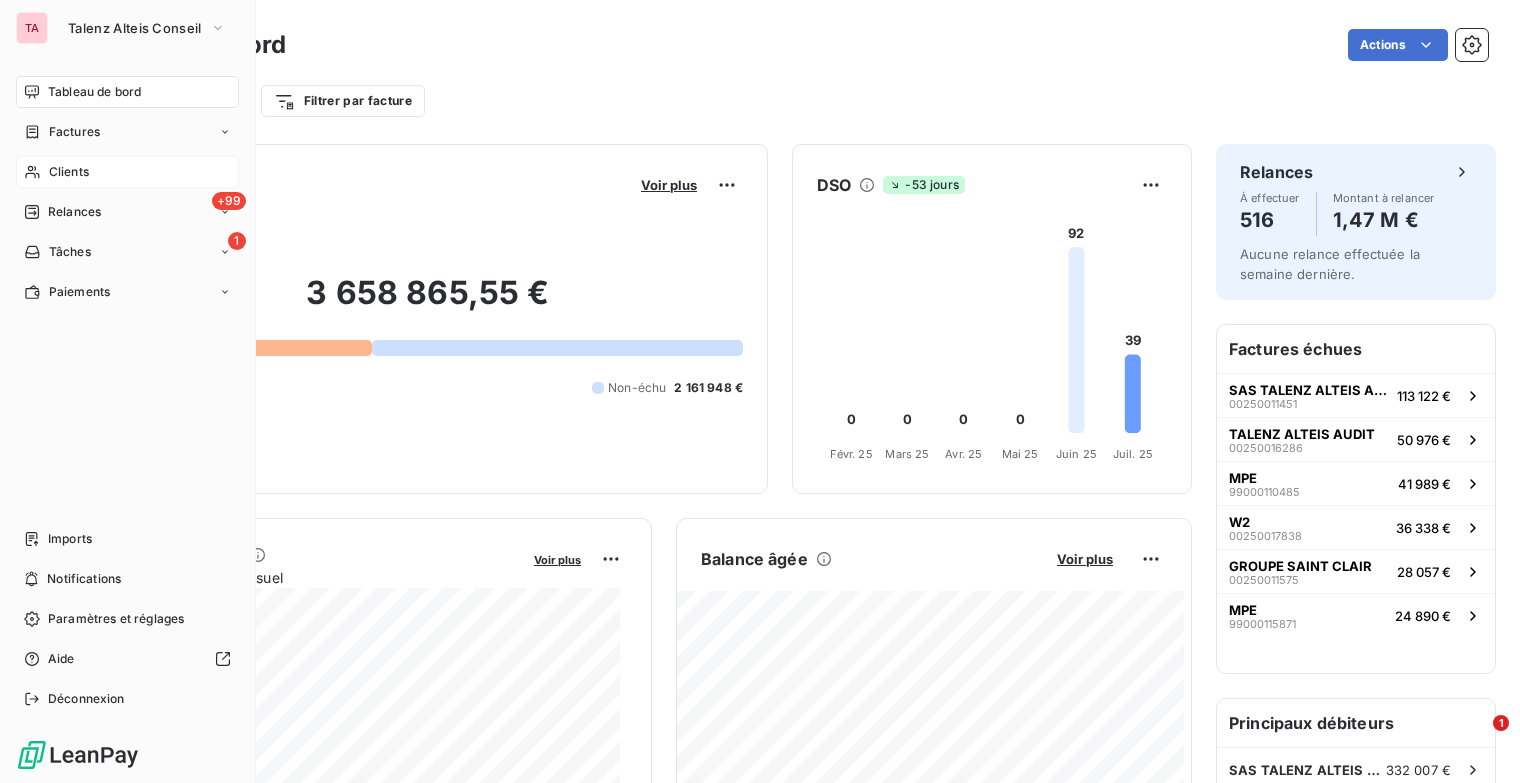 click on "Clients" at bounding box center (69, 172) 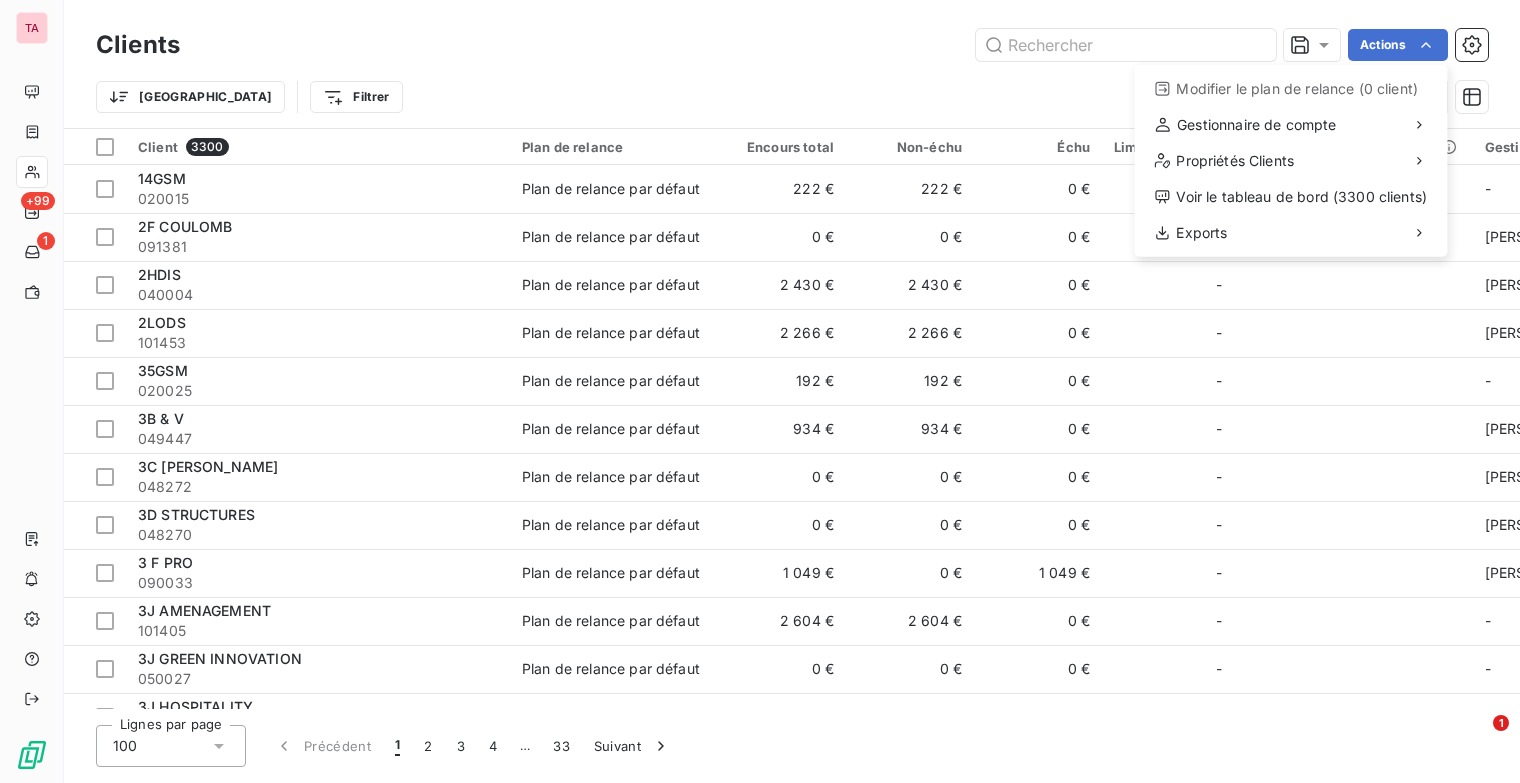 click on "TA +99 1 Clients Actions Modifier le plan de relance (0 client) Gestionnaire de compte Propriétés Clients Voir le tableau de bord (3300 clients) Exports Trier Filtrer Client 3300 Plan de relance Encours total Non-échu Échu Limite d’encours Délai moyen de paiement Gestionnaires Manager Facturière Site Responsable client Associé Règlement Recouvrement A relancer 14GSM 020015 Plan de relance par défaut 222 € 222 € 0 € - - TEISSEDRE [PERSON_NAME] [PERSON_NAME] LE [PERSON_NAME] [PERSON_NAME] P30 - true 2F COULOMB 091381 Plan de relance par défaut 0 € 0 € 0 € - [PERSON_NAME] [PERSON_NAME] [PERSON_NAME] [PERSON_NAME] P10 - true 2HDIS 040004 Plan de relance par défaut 2 430 € 2 430 € 0 € - [PERSON_NAME] MAUPAS [PERSON_NAME] [PERSON_NAME] [PERSON_NAME] BATTEUR [PERSON_NAME] P25 - true 2LODS 101453 Plan de relance par défaut 2 266 € 2 266 € 0 € - [PERSON_NAME] RAPILLY [PERSON_NAME] [PERSON_NAME] Saint Lo [PERSON_NAME] BATTEUR [PERSON_NAME]" at bounding box center [760, 391] 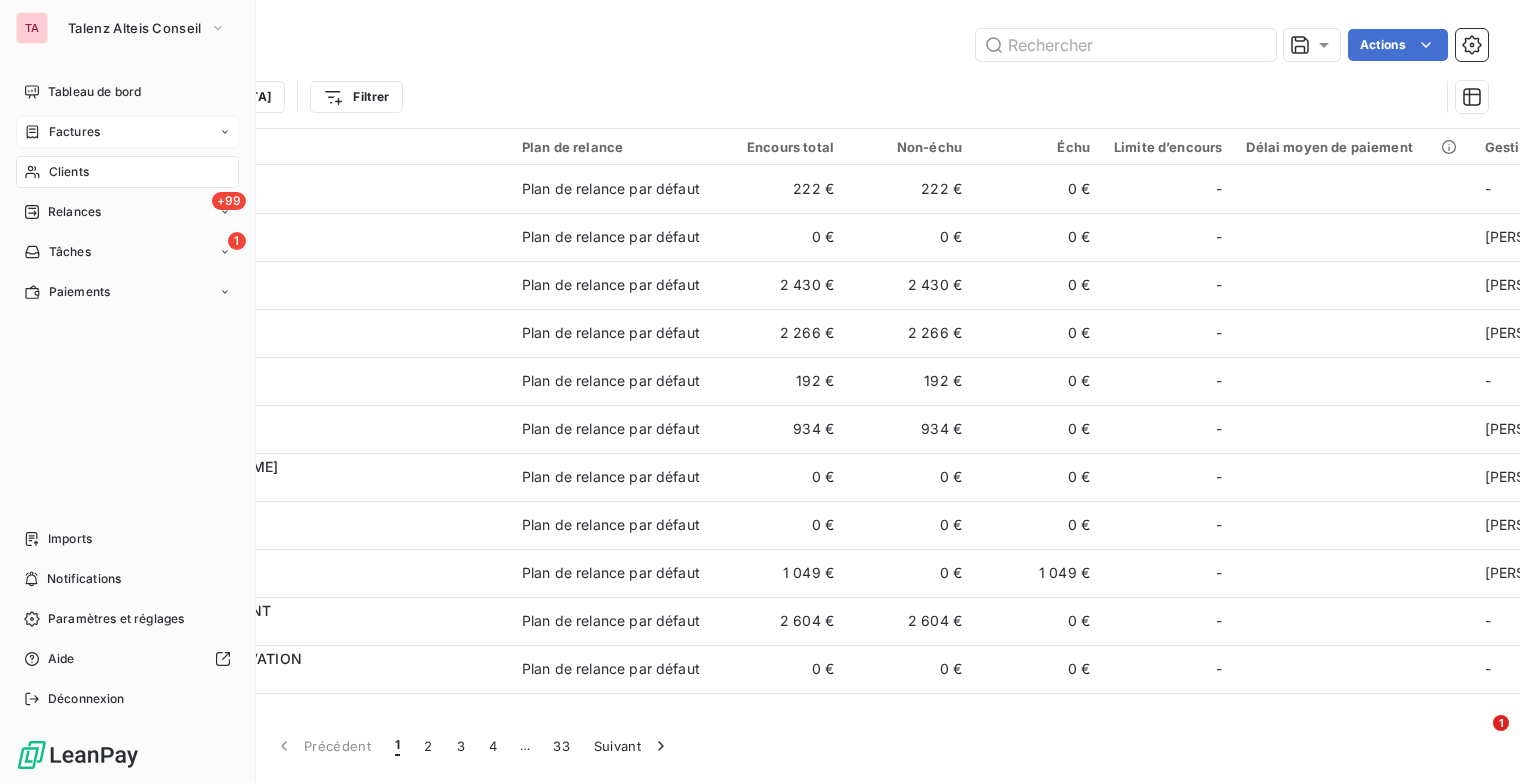 click on "Factures" at bounding box center [74, 132] 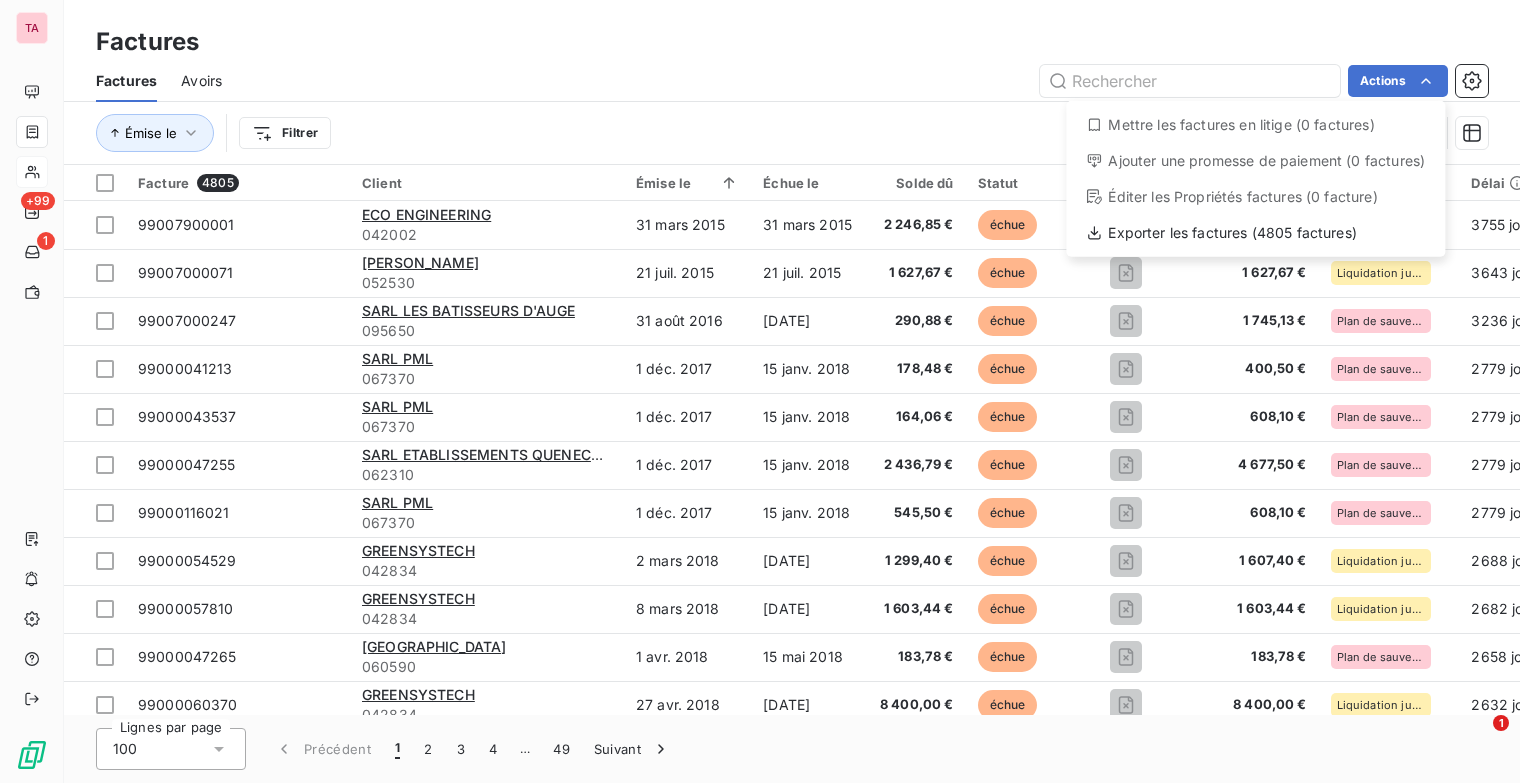click on "TA +99 1 Factures Factures Avoirs Actions Mettre les factures en litige (0 factures) Ajouter une promesse de paiement (0 factures) Éditer les Propriétés factures  (0 facture) Exporter les factures (4805 factures) Émise le Filtrer Facture 4805 Client Émise le Échue le Solde dû Statut PDF Montant initial recouvrement Délai Litige code société facturante nom société facturante Retard   Actions 99007900001 ECO ENGINEERING 042002 31 mars 2015 31 mars 2015 2 246,85 € échue 3 744,75 € Plan de sauvegarde 3755 jours _ 000901 TALENZ ALTEIS CONSEIL +3755 j 99007000071 [PERSON_NAME] 052530 21 juil. 2015 21 juil. 2015 1 627,67 € échue 1 627,67 € Liquidation judiciaire 3643 jours _ 000901 TALENZ ALTEIS CONSEIL +3643 j 99007000247 SARL LES BATISSEURS [PERSON_NAME] 095650 31 août 2016 [DATE] 290,88 € échue 1 745,13 € Plan de sauvegarde 3236 jours _ 000901 TALENZ ALTEIS CONSEIL +3216 j 99000041213 SARL PML 067370 1 déc. 2017 15 janv. 2018 178,48 € échue 2779 jours" at bounding box center (760, 391) 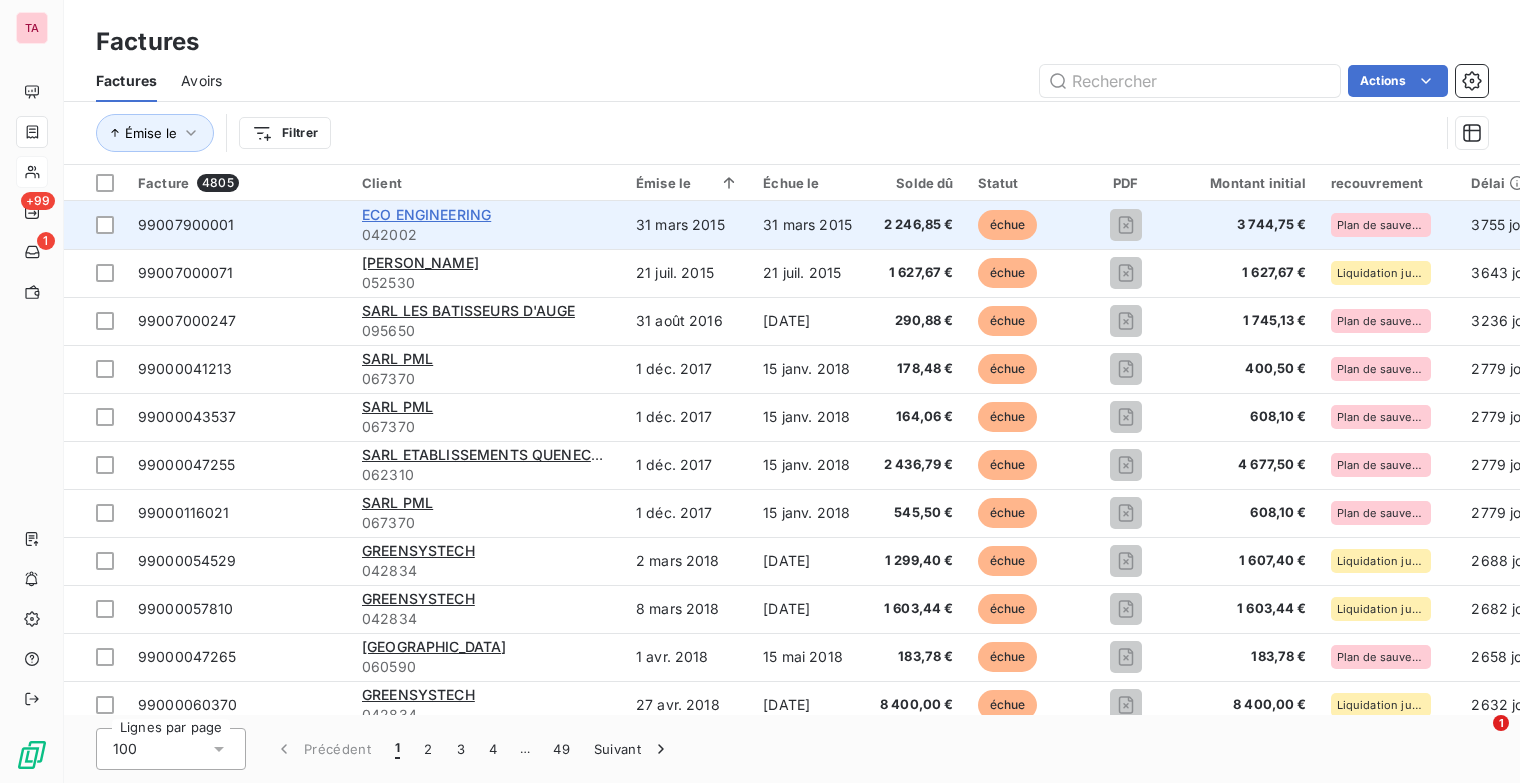 click on "ECO ENGINEERING" at bounding box center [426, 214] 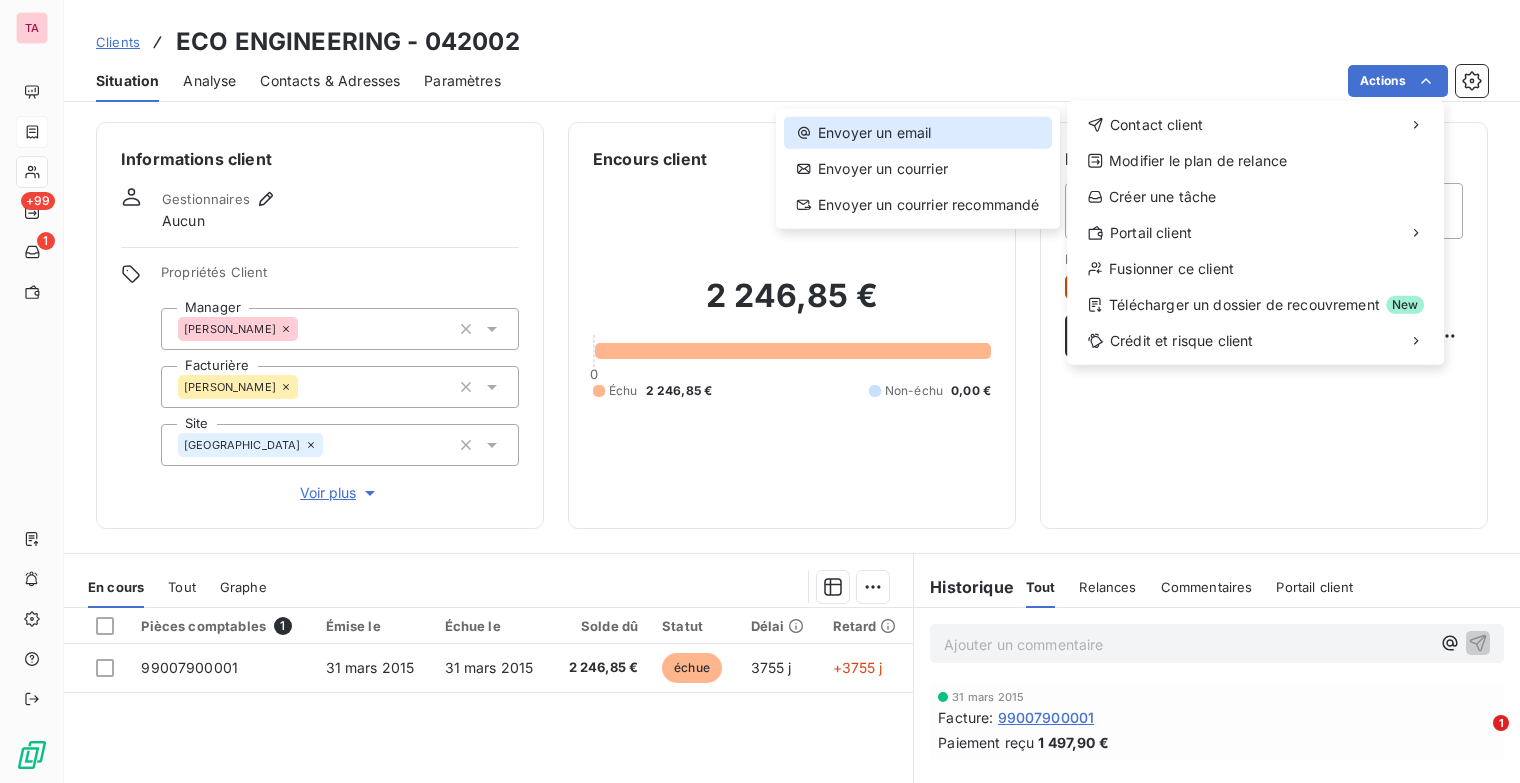 click on "Envoyer un email" at bounding box center (918, 133) 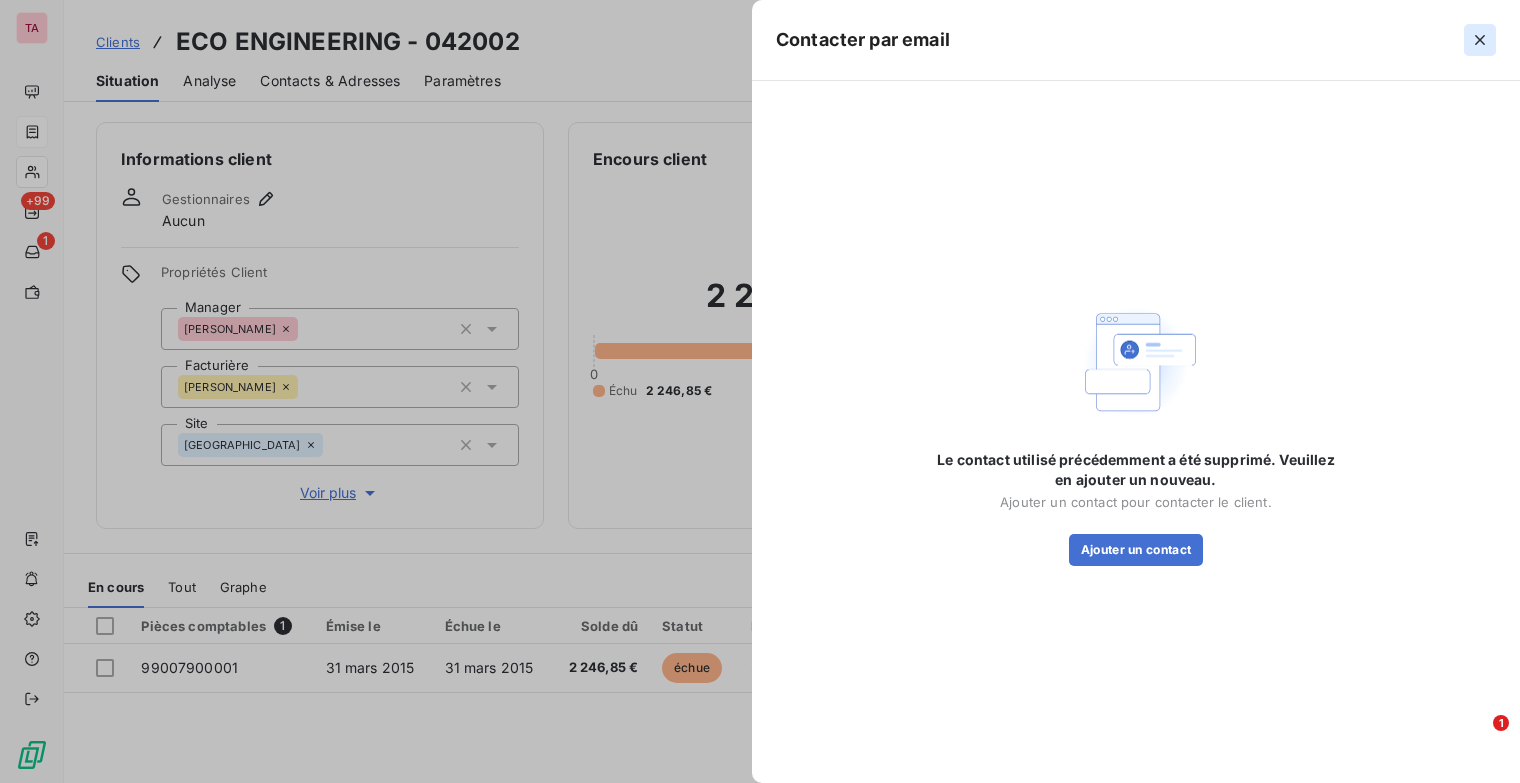 click 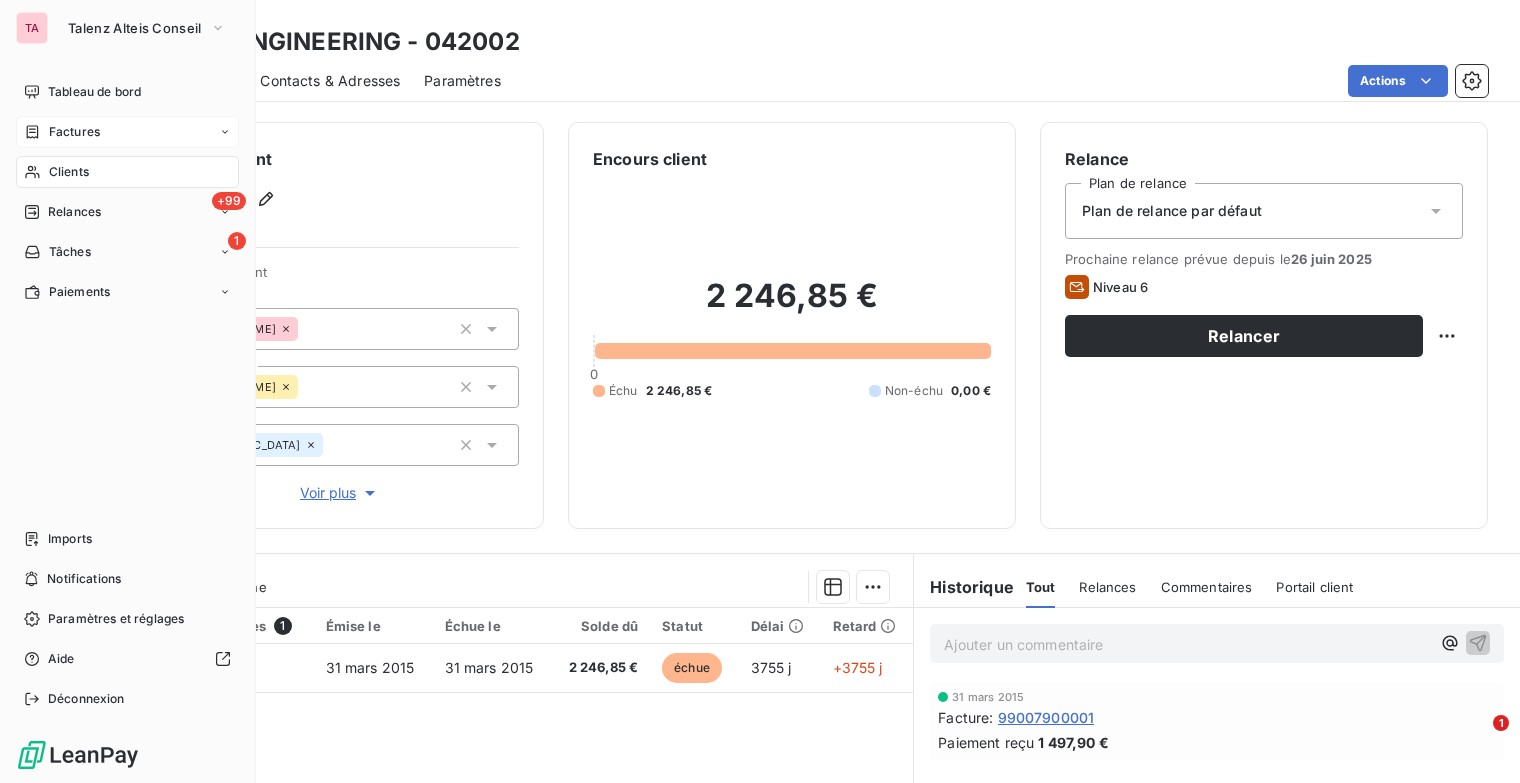click on "Factures" at bounding box center (74, 132) 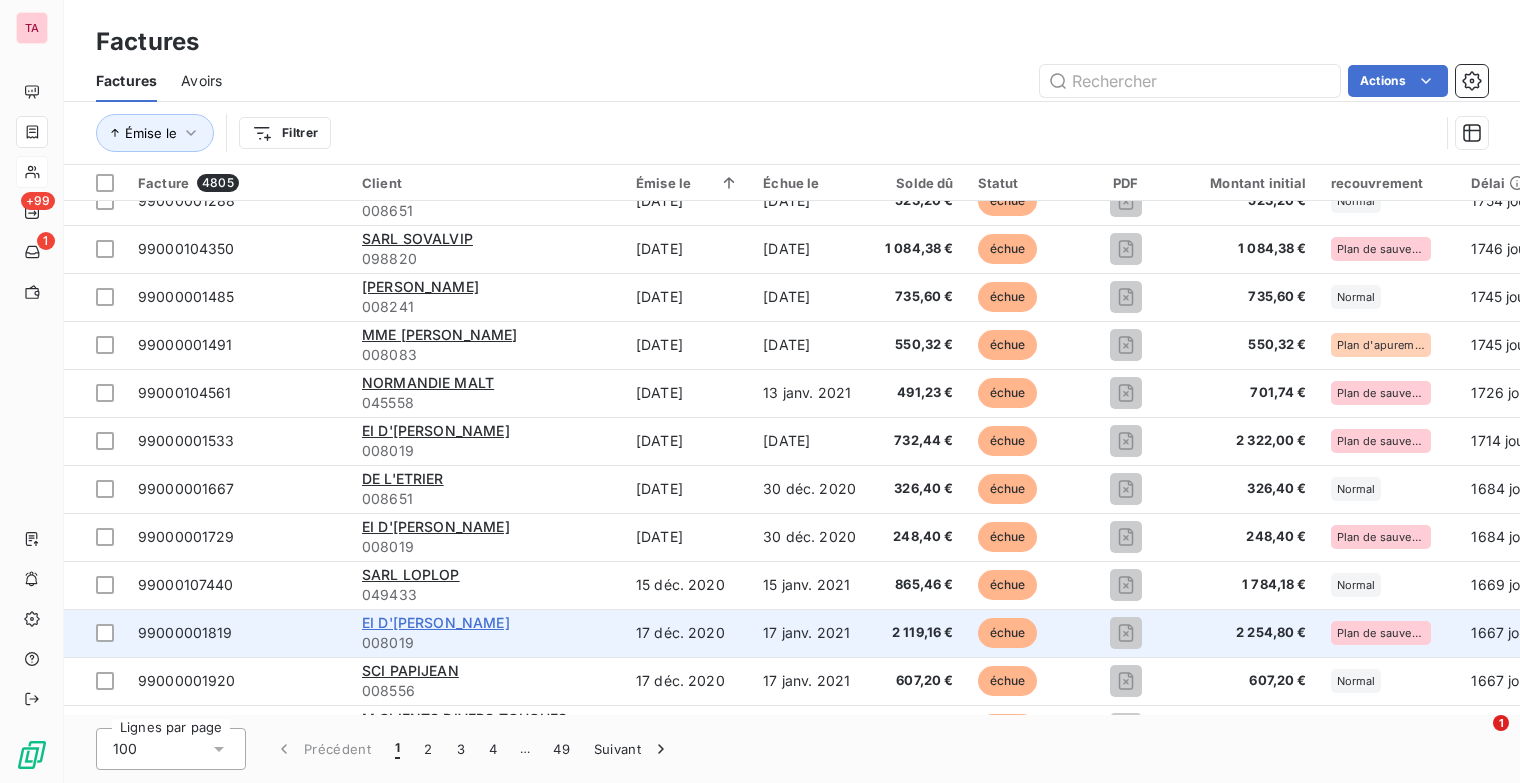 scroll, scrollTop: 3300, scrollLeft: 0, axis: vertical 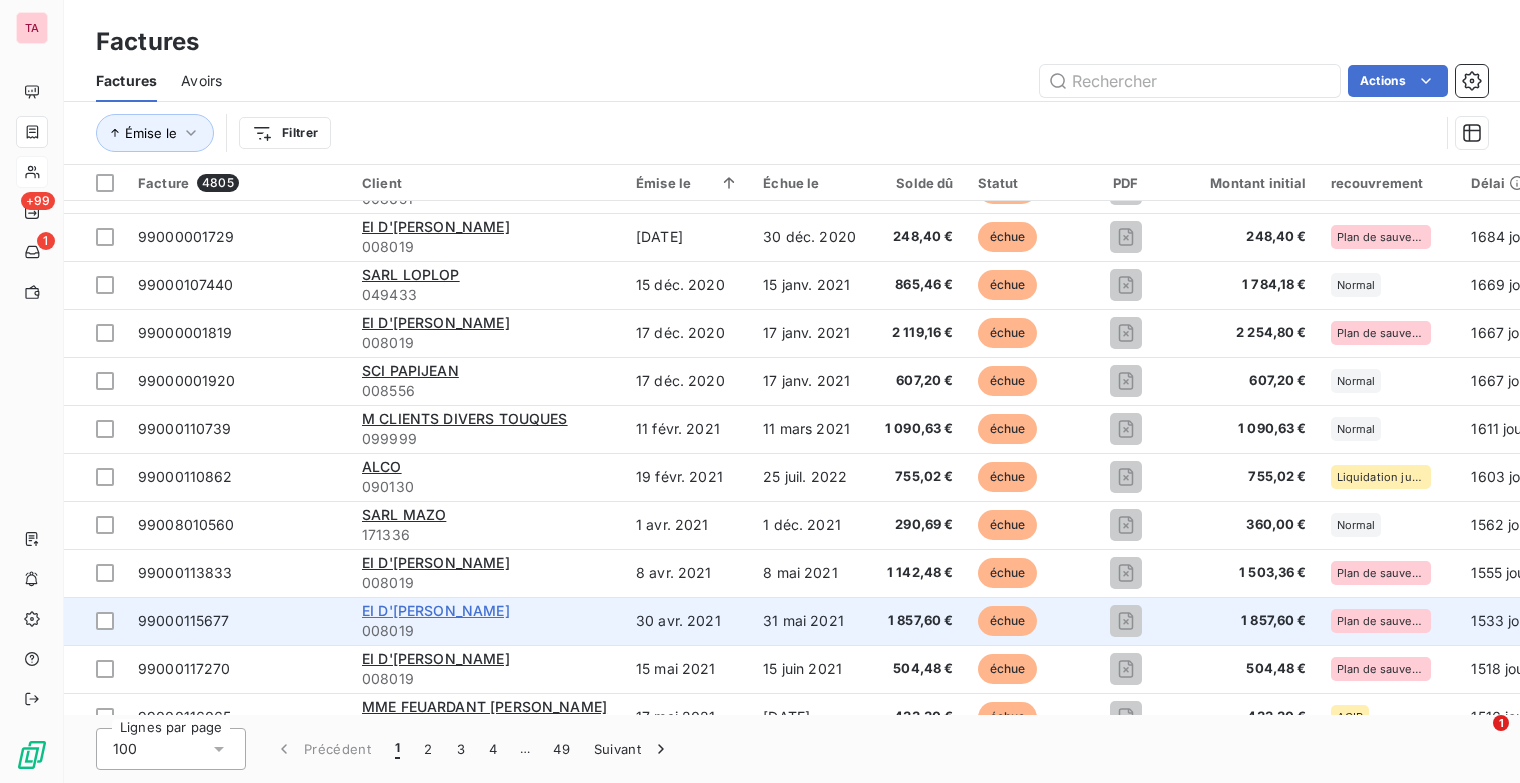 click on "EI D'[PERSON_NAME]" at bounding box center [436, 610] 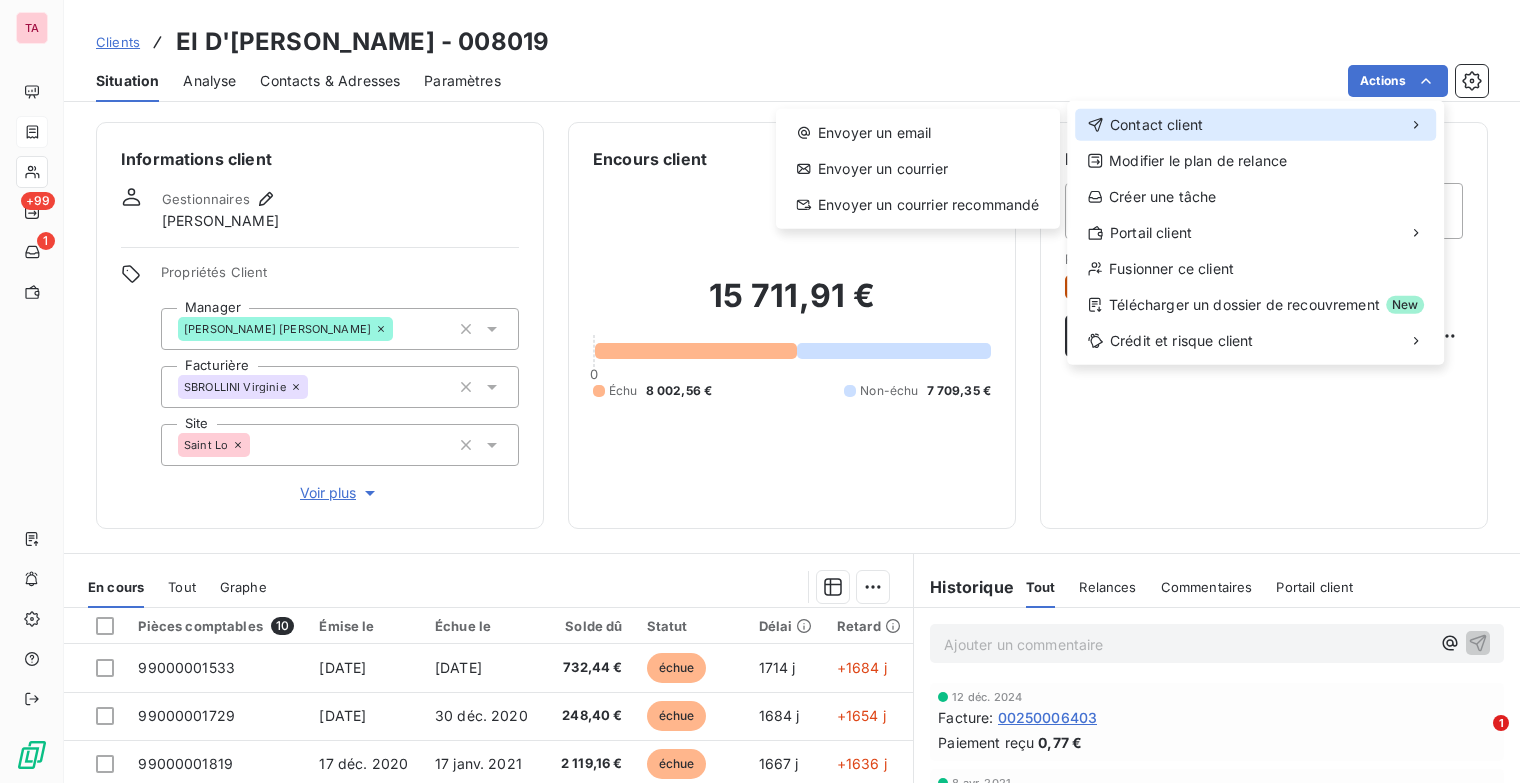 drag, startPoint x: 1241, startPoint y: 128, endPoint x: 1204, endPoint y: 133, distance: 37.336308 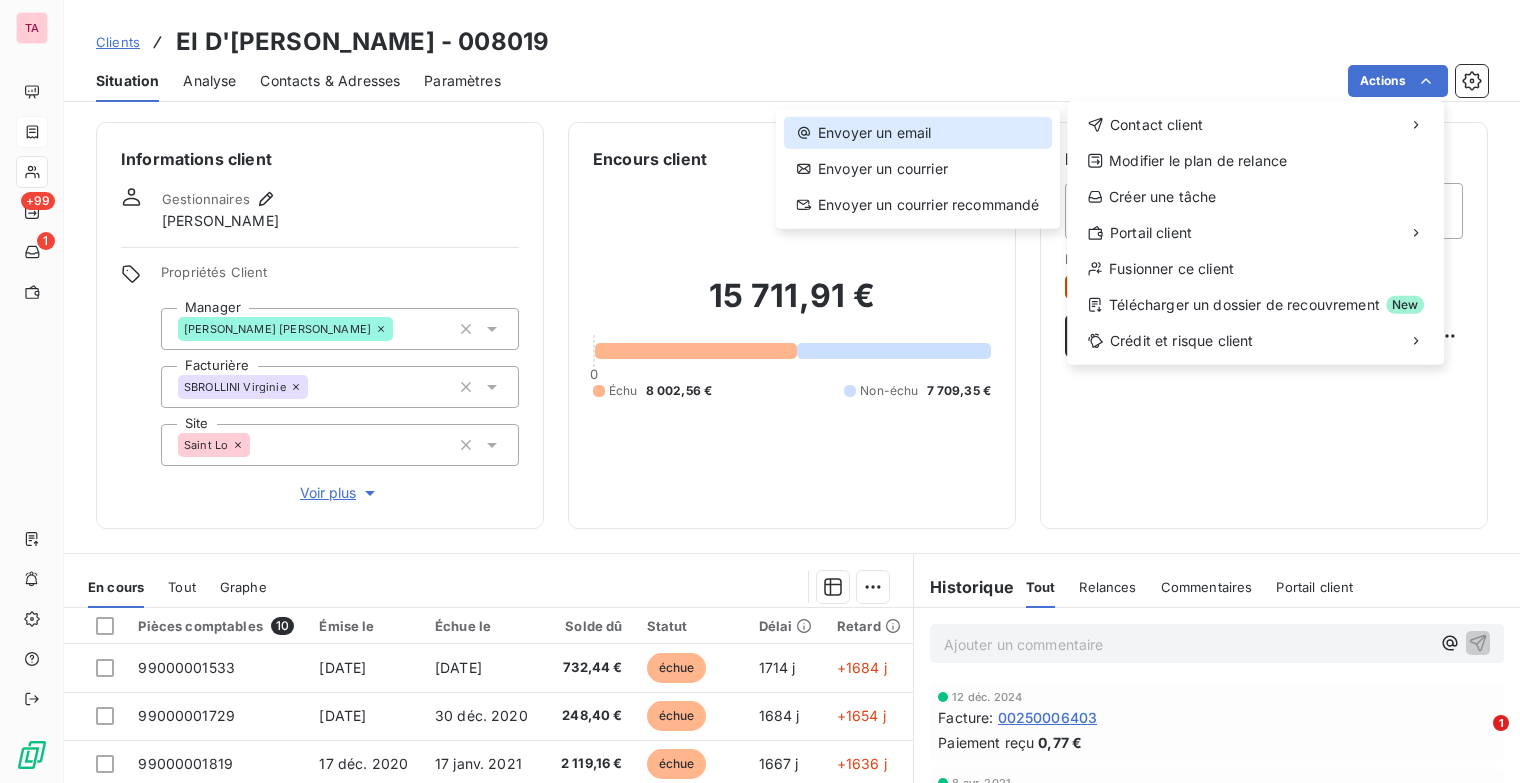 click on "Envoyer un email" at bounding box center [918, 133] 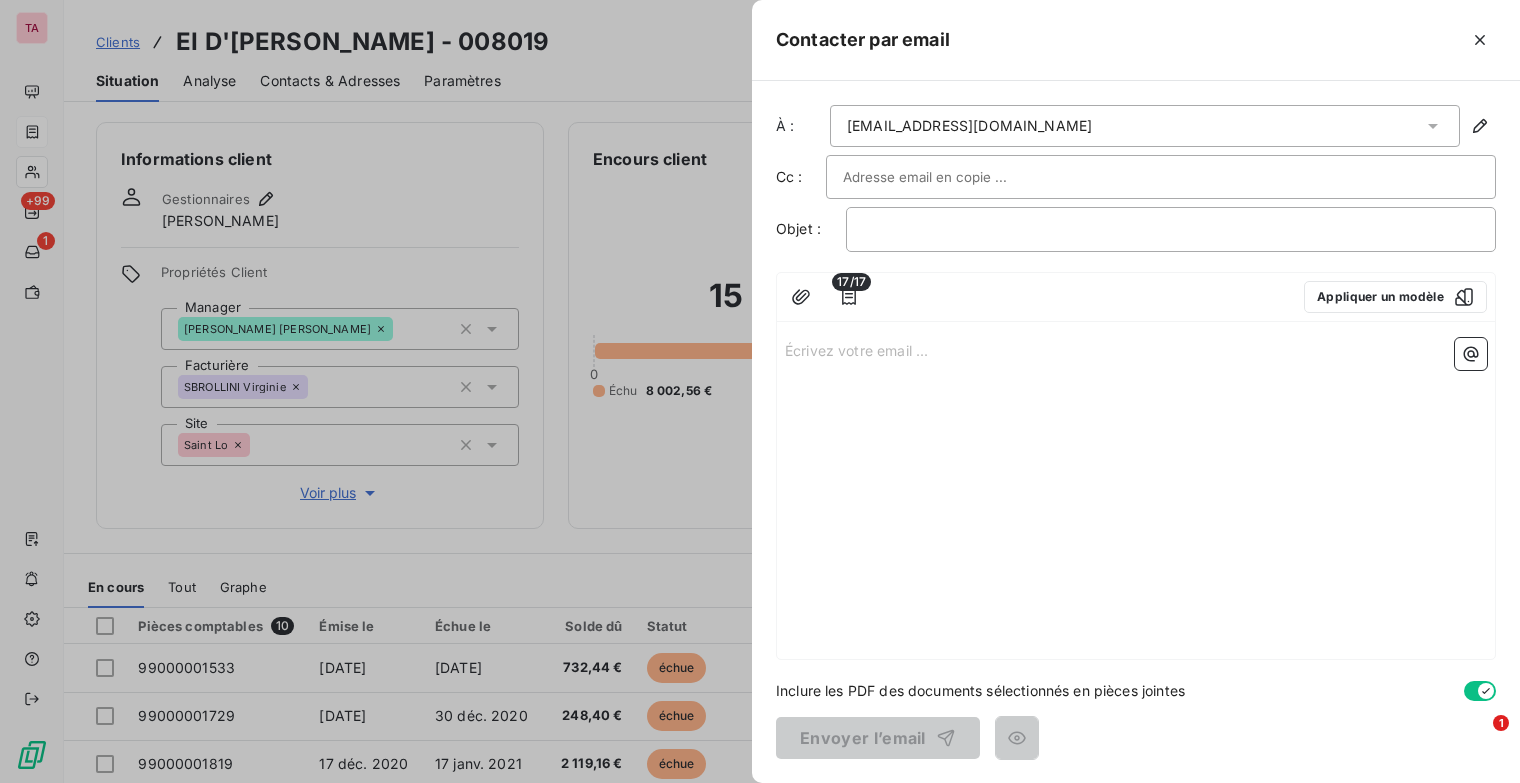 click at bounding box center (950, 177) 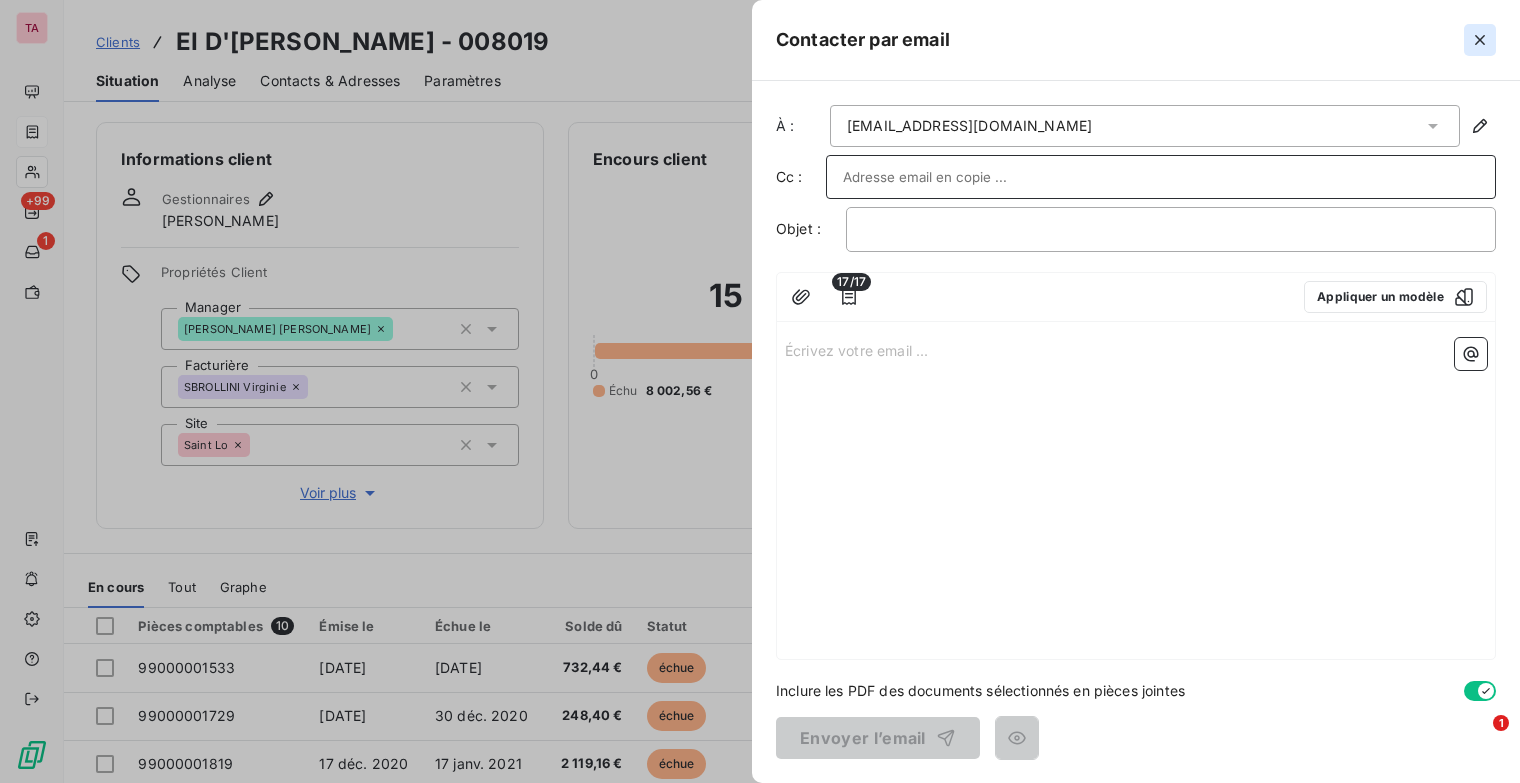 click 